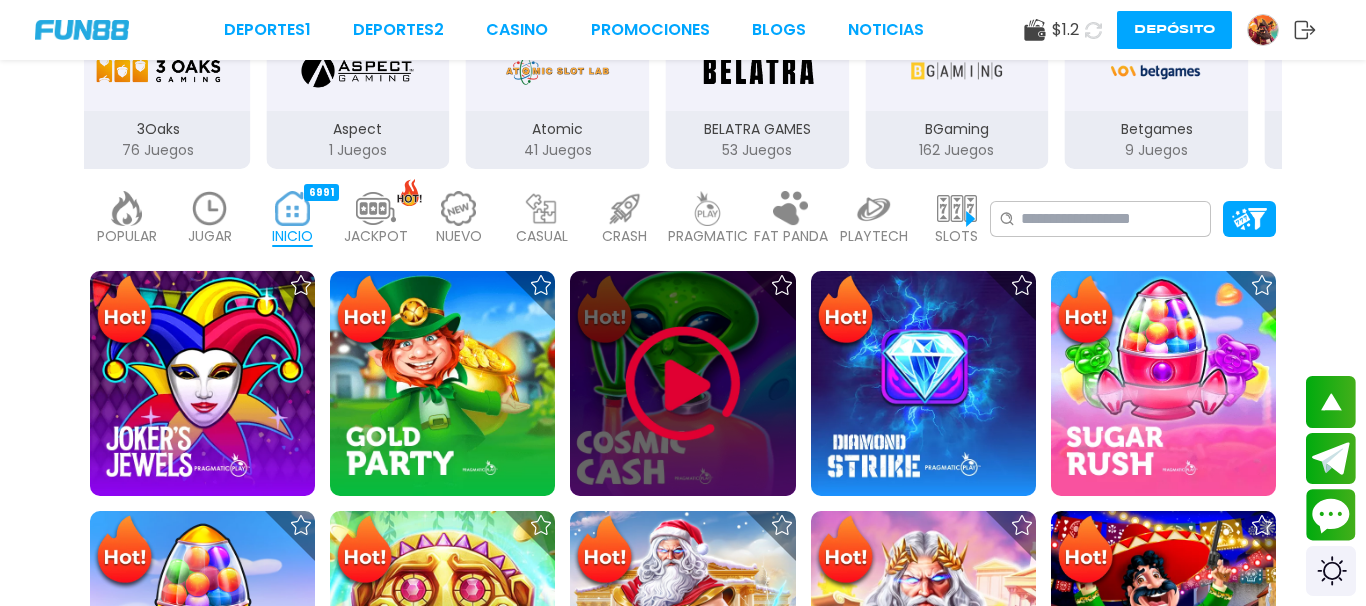 scroll, scrollTop: 510, scrollLeft: 0, axis: vertical 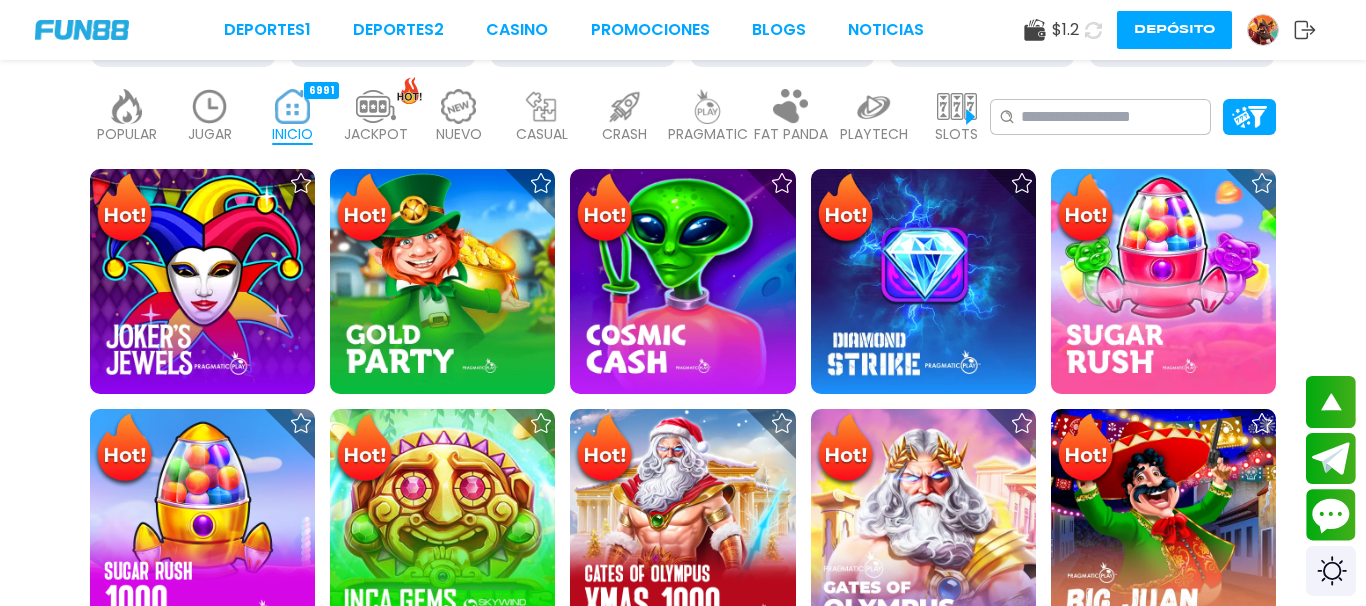 click 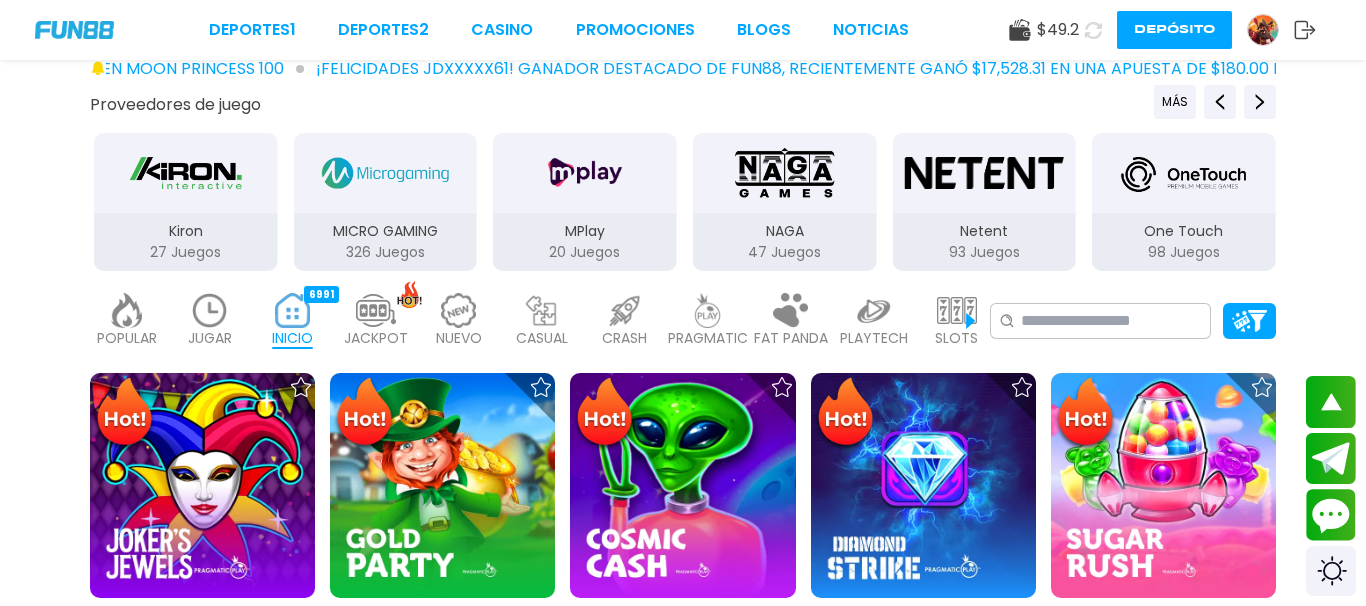 scroll, scrollTop: 204, scrollLeft: 0, axis: vertical 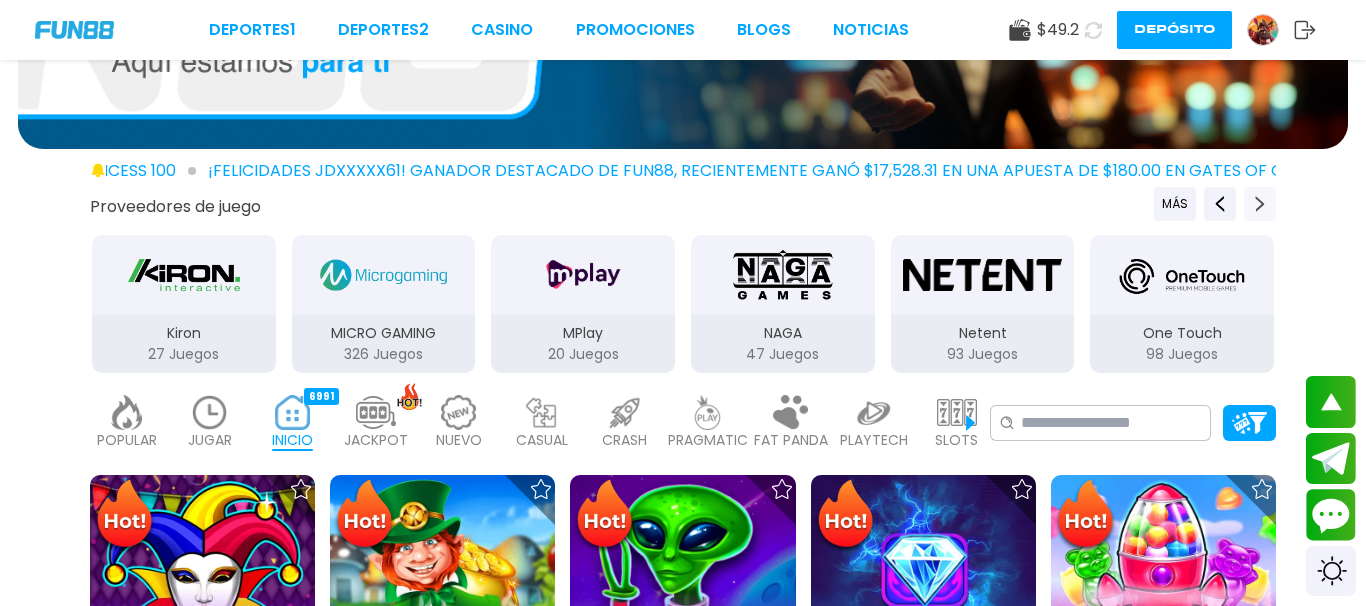 click 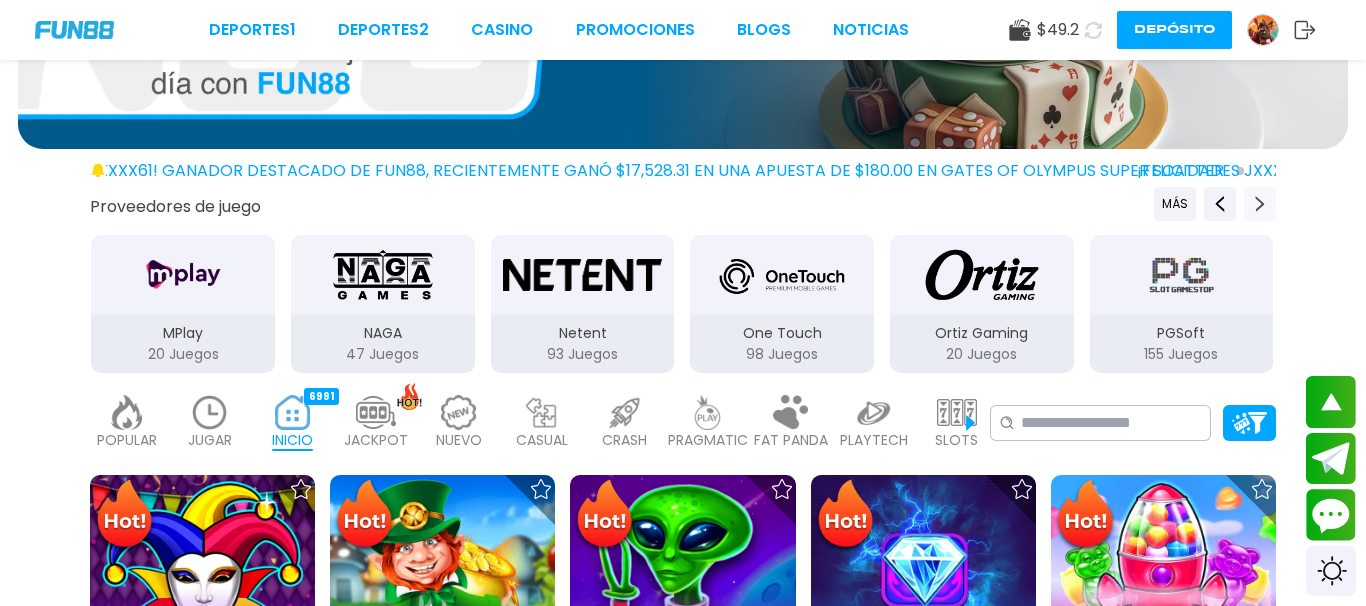 click 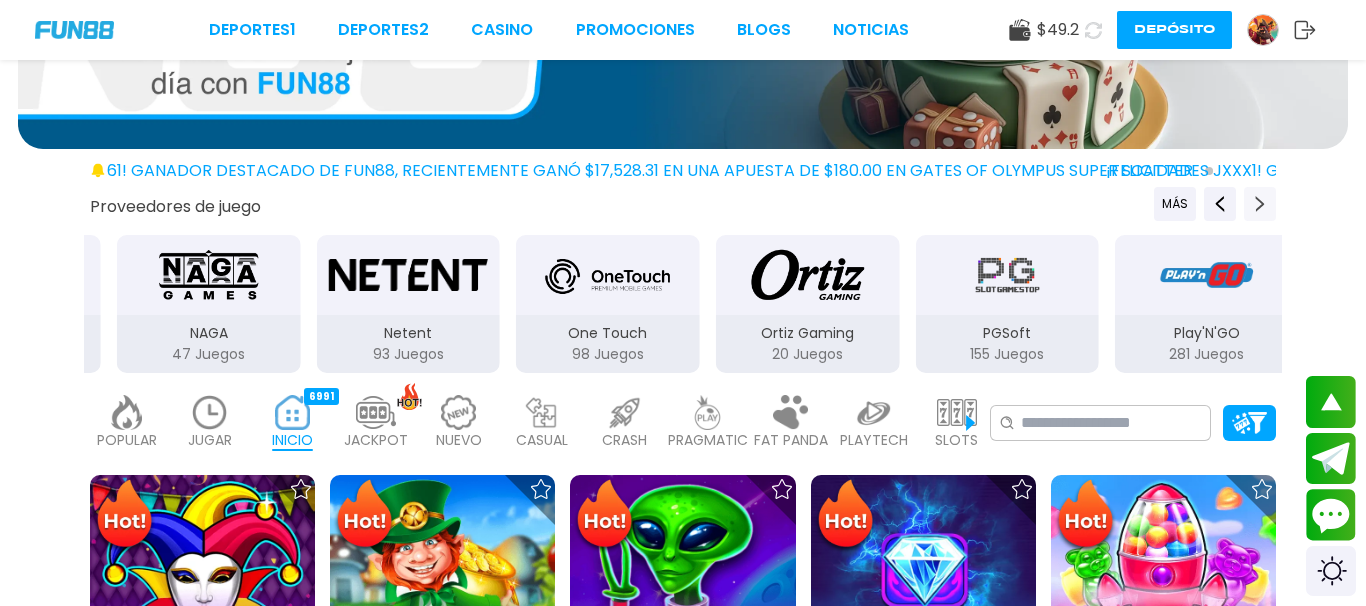 click 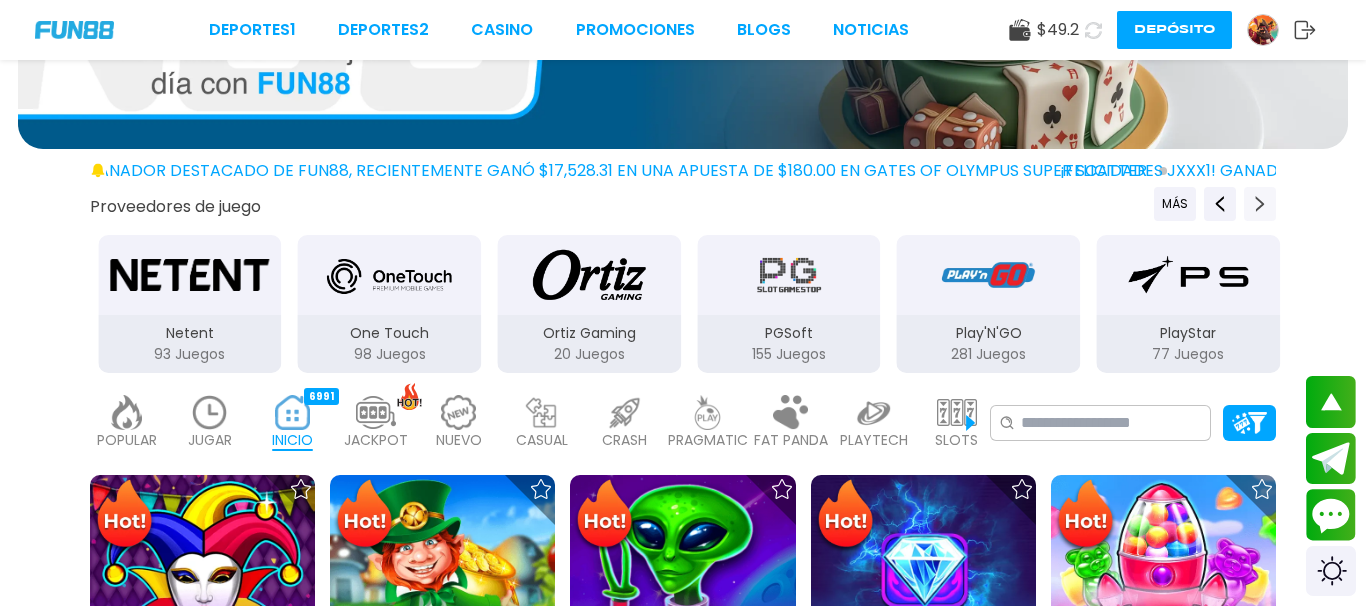 click 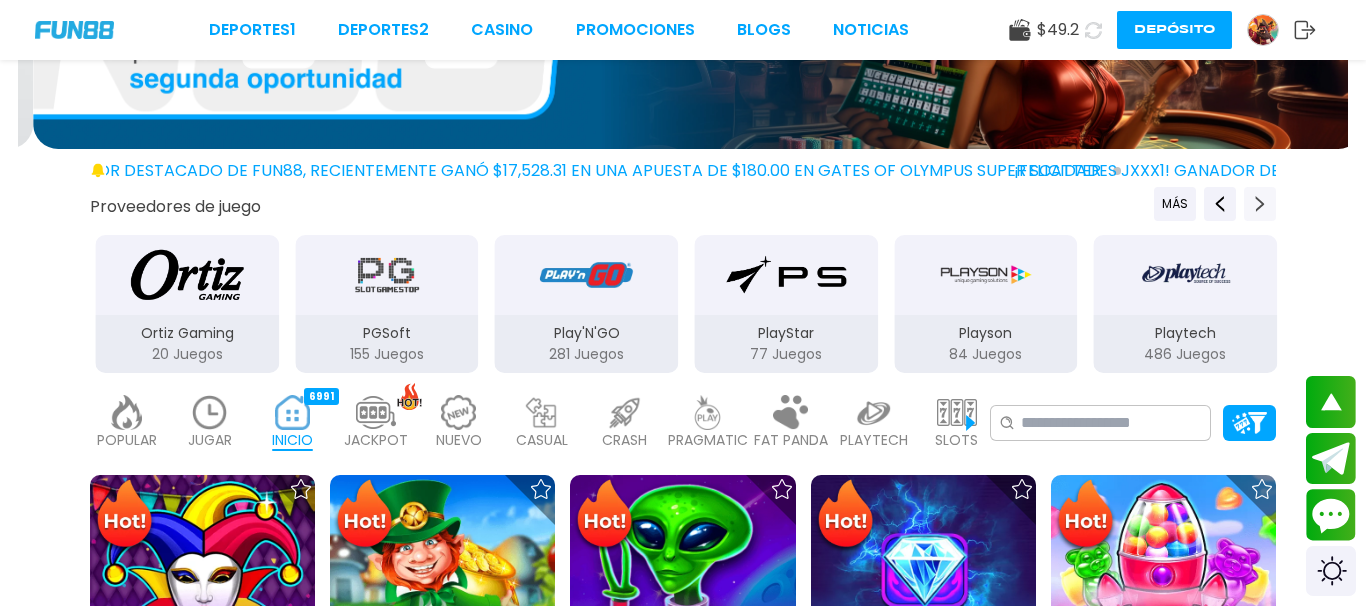 click 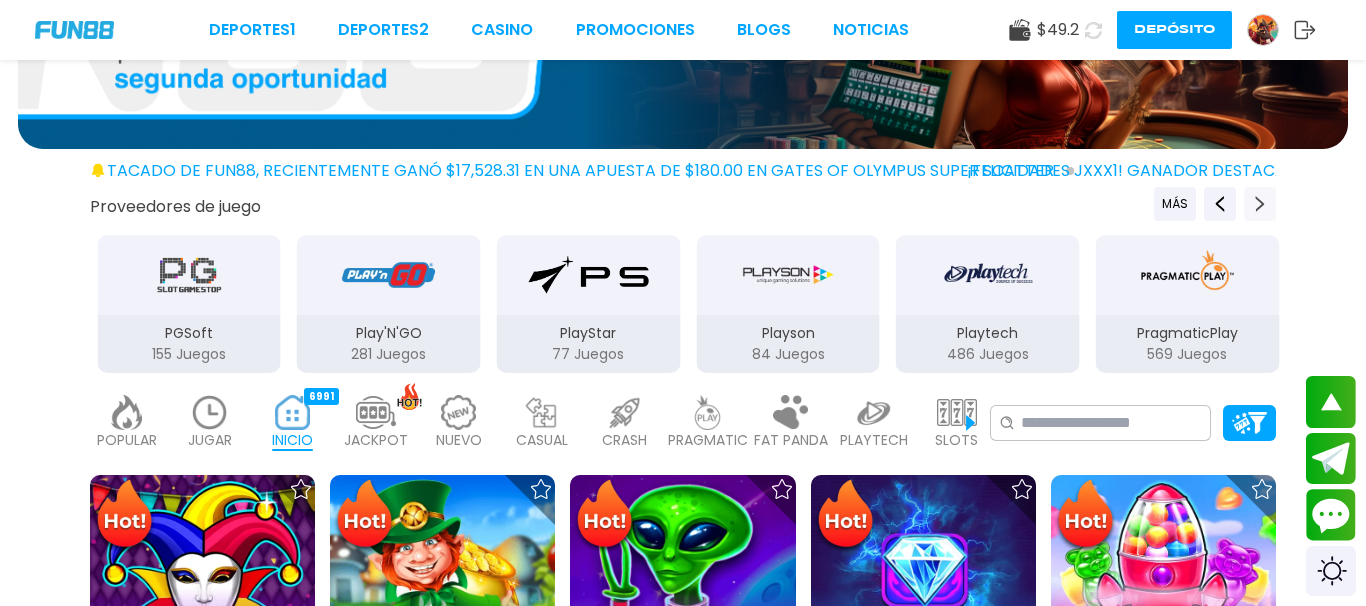 click 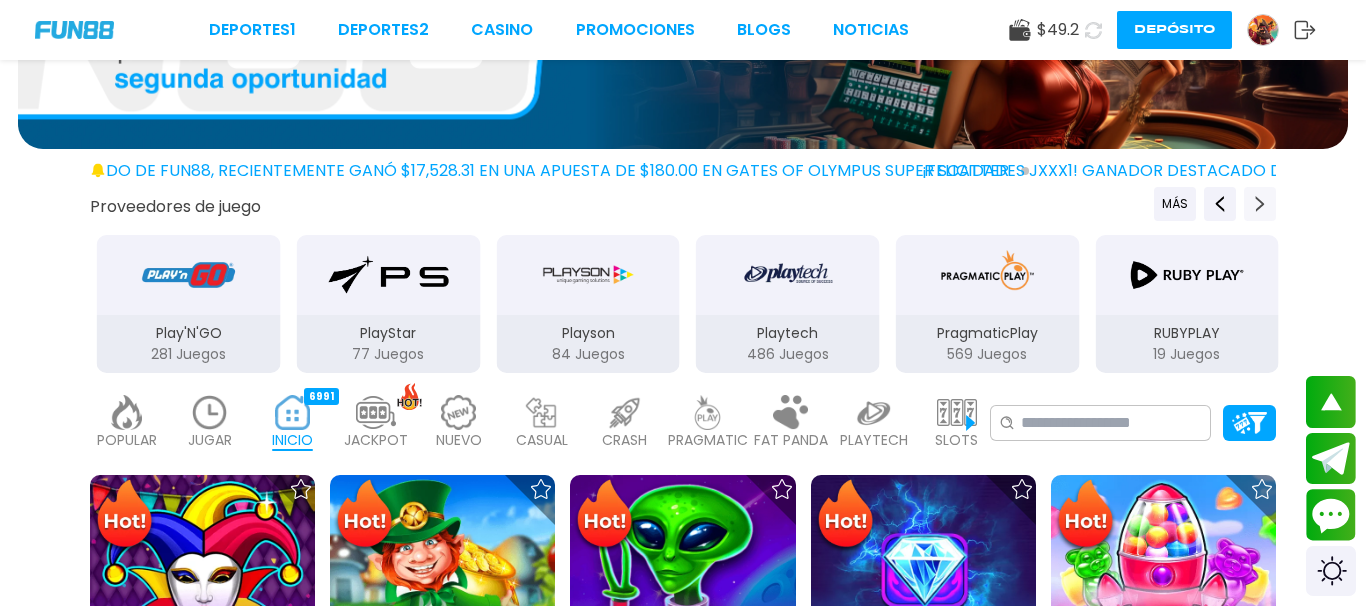 click at bounding box center (1260, 204) 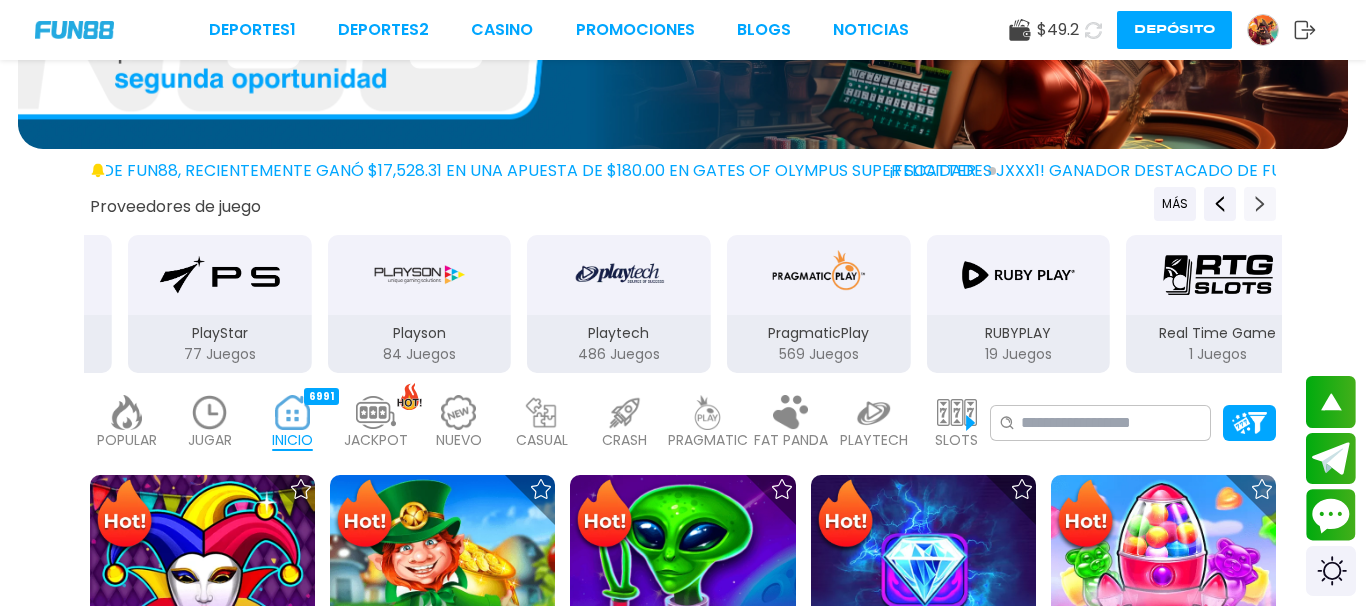 click at bounding box center (1260, 204) 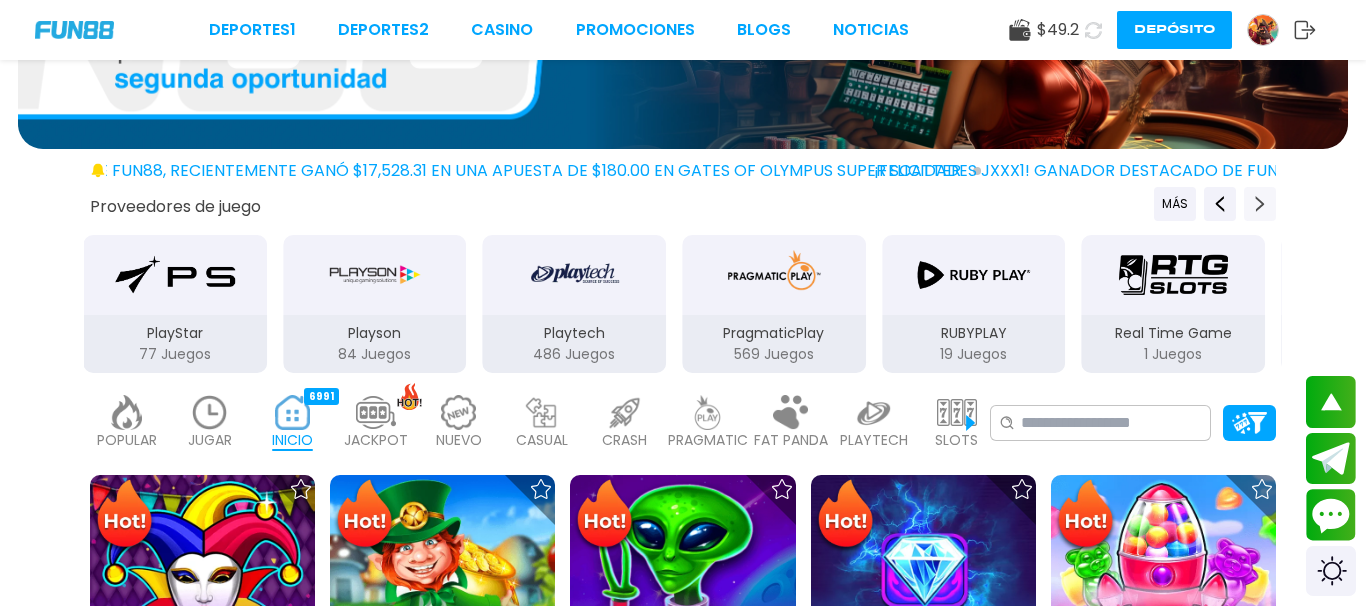 click at bounding box center [1260, 204] 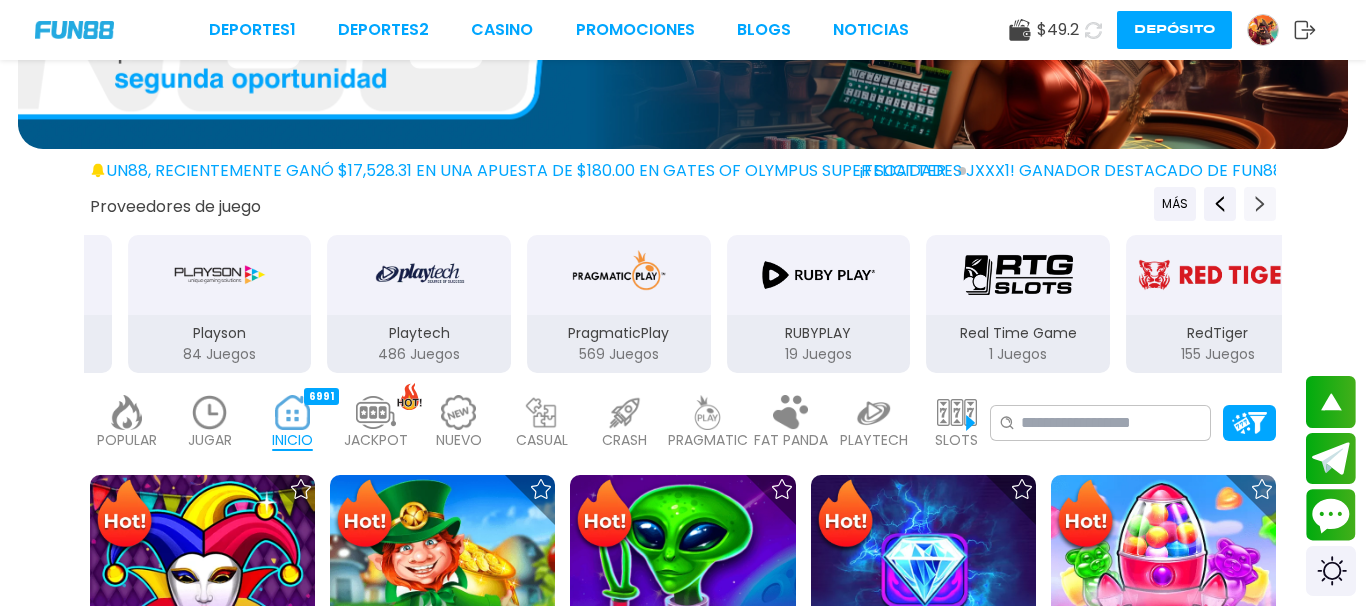 click at bounding box center (1260, 204) 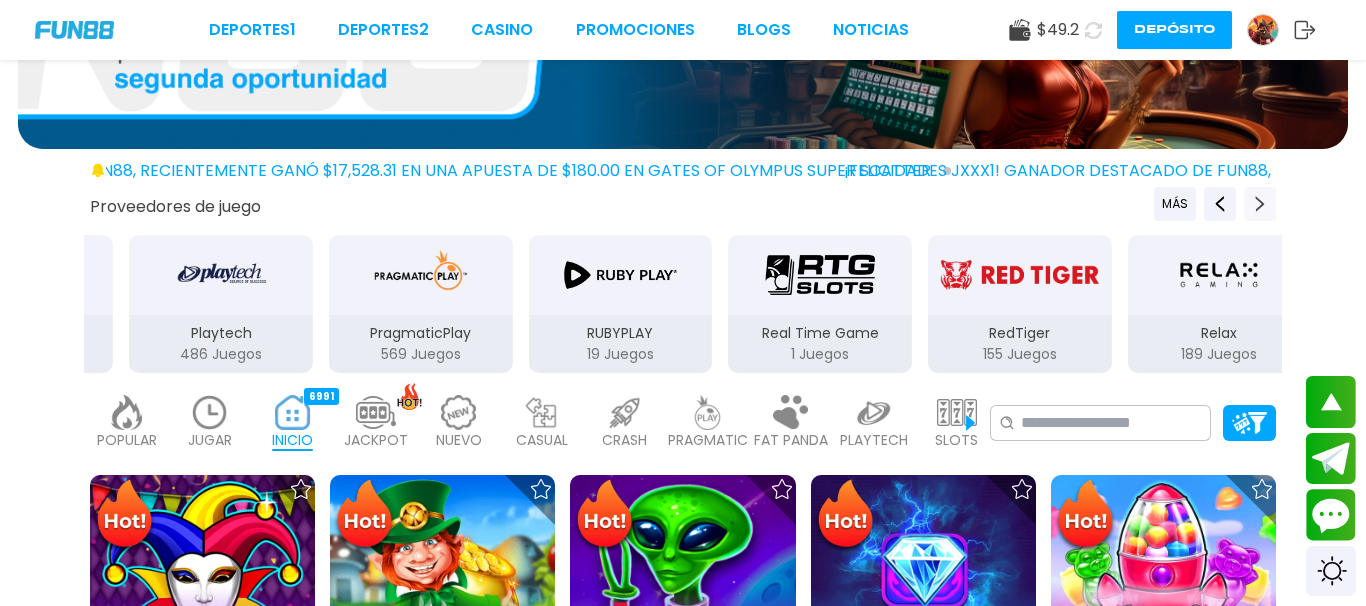 click at bounding box center [1260, 204] 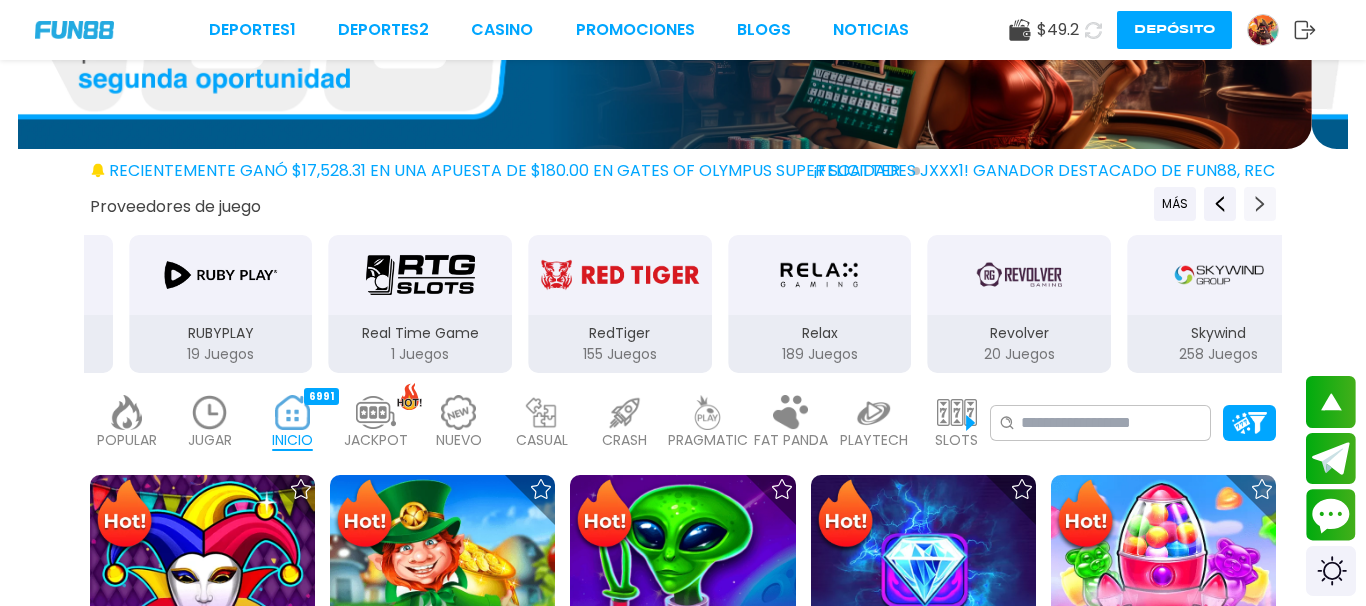 click at bounding box center [1260, 204] 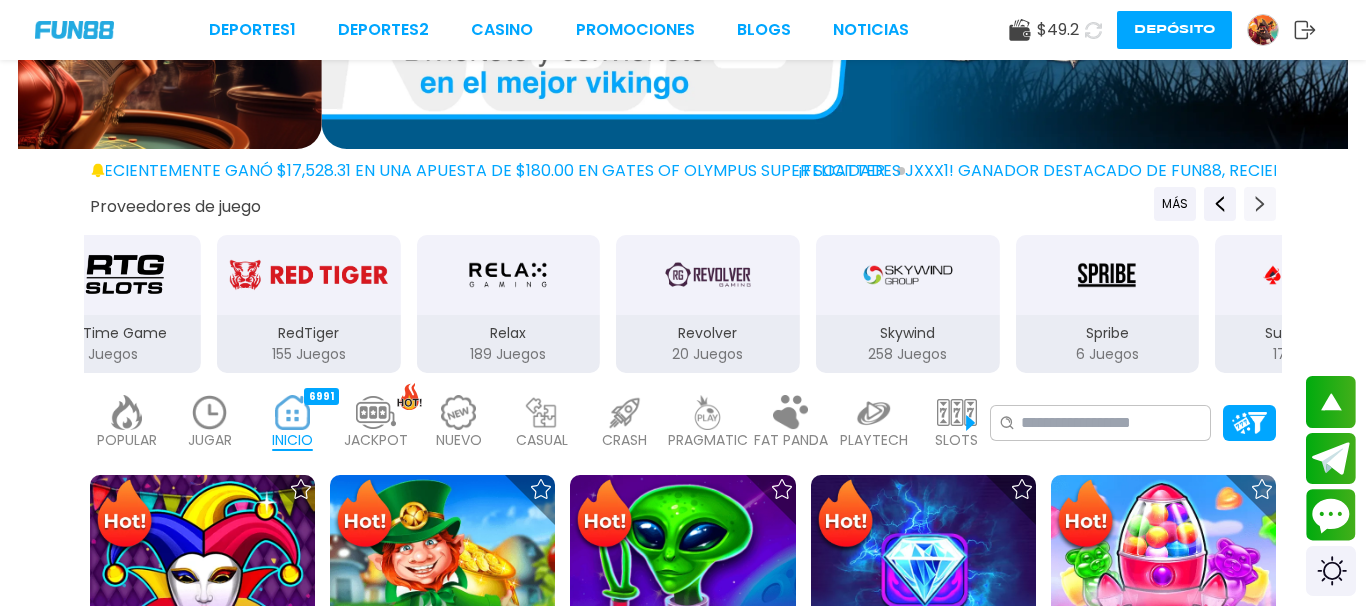 click at bounding box center [1260, 204] 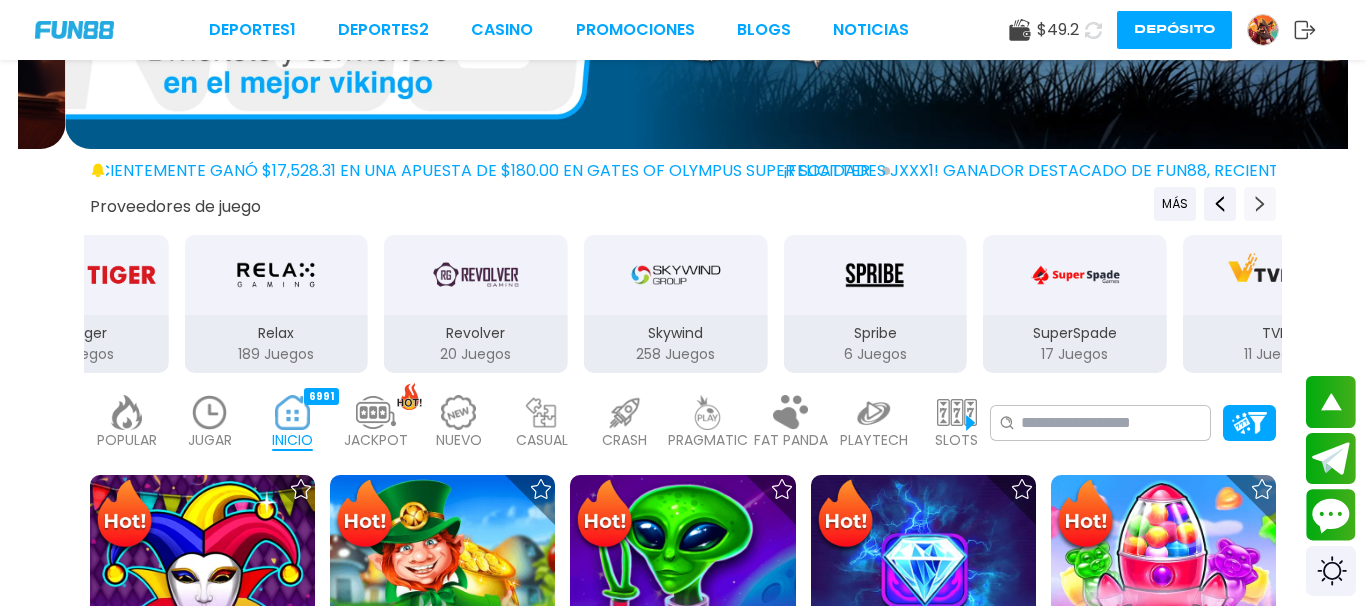 click at bounding box center (1260, 204) 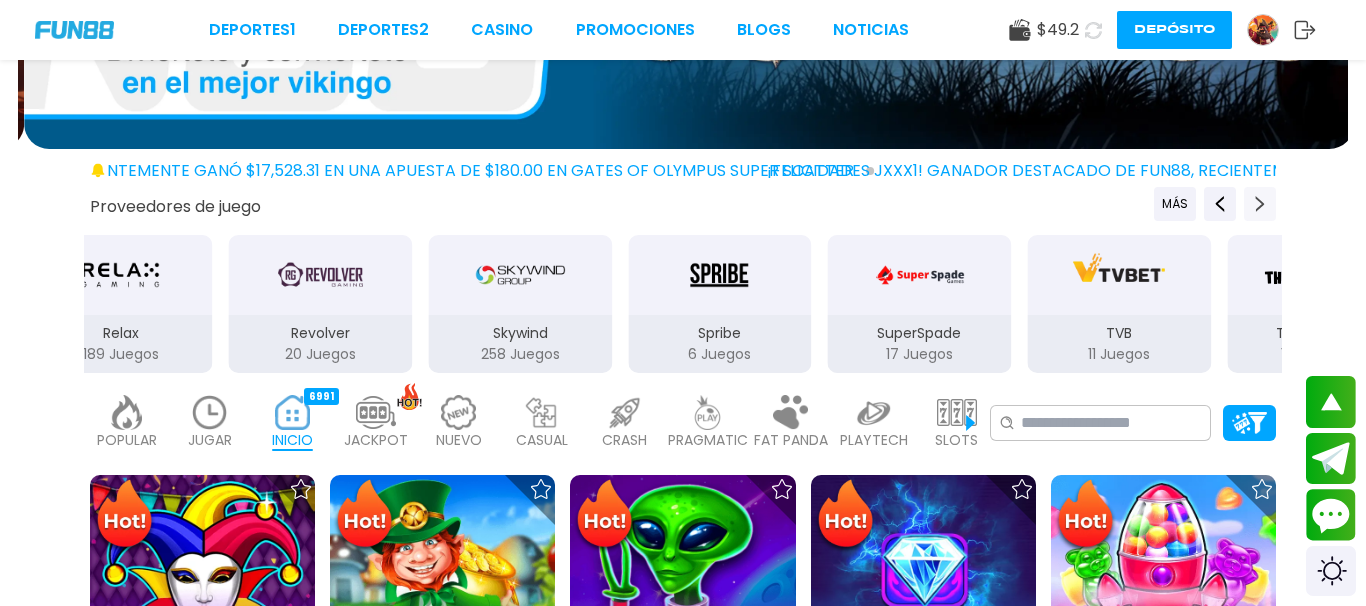 click at bounding box center [1260, 204] 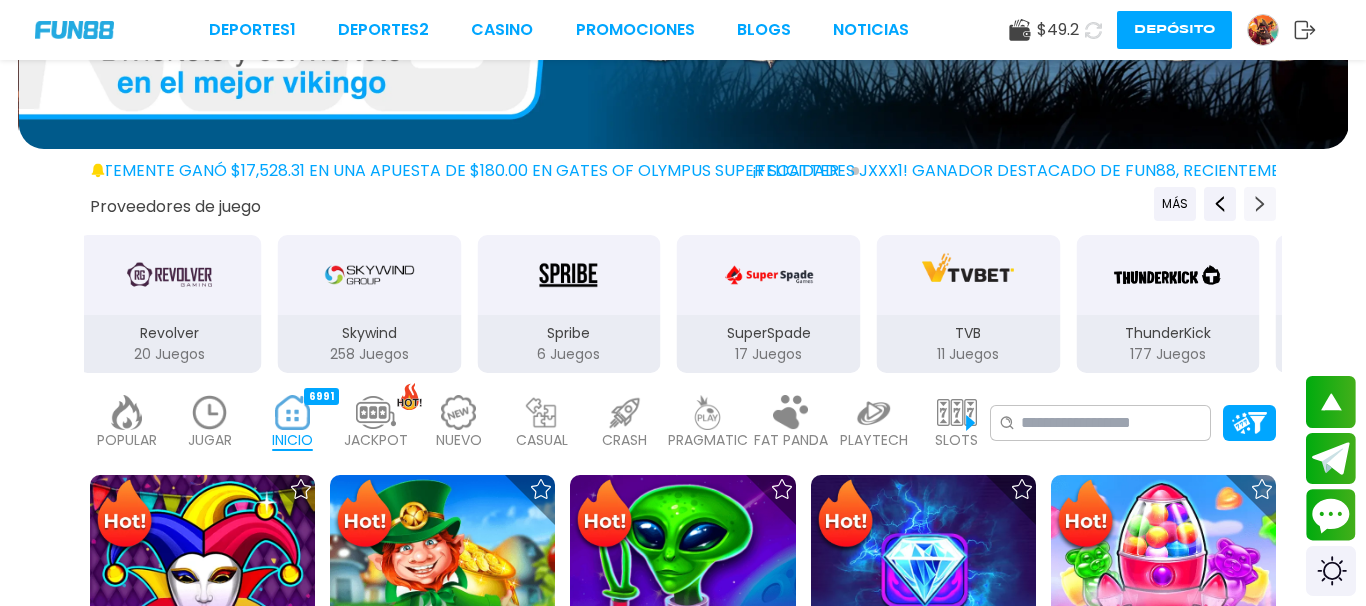 click at bounding box center (1260, 204) 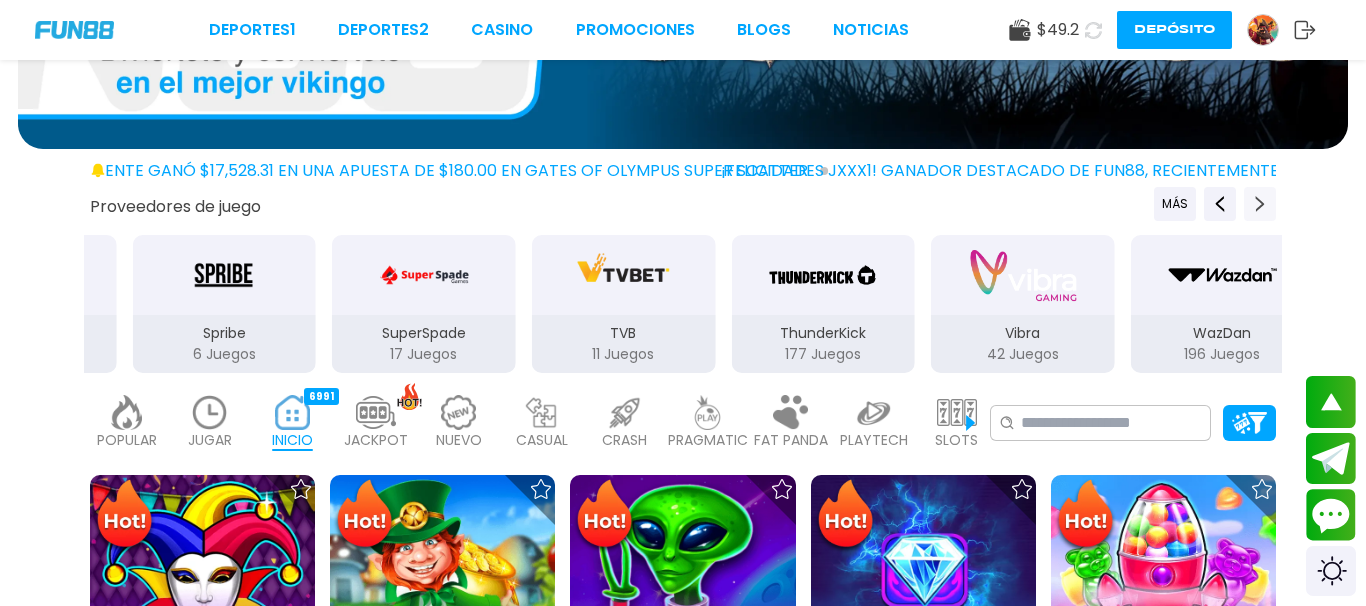 click at bounding box center [1260, 204] 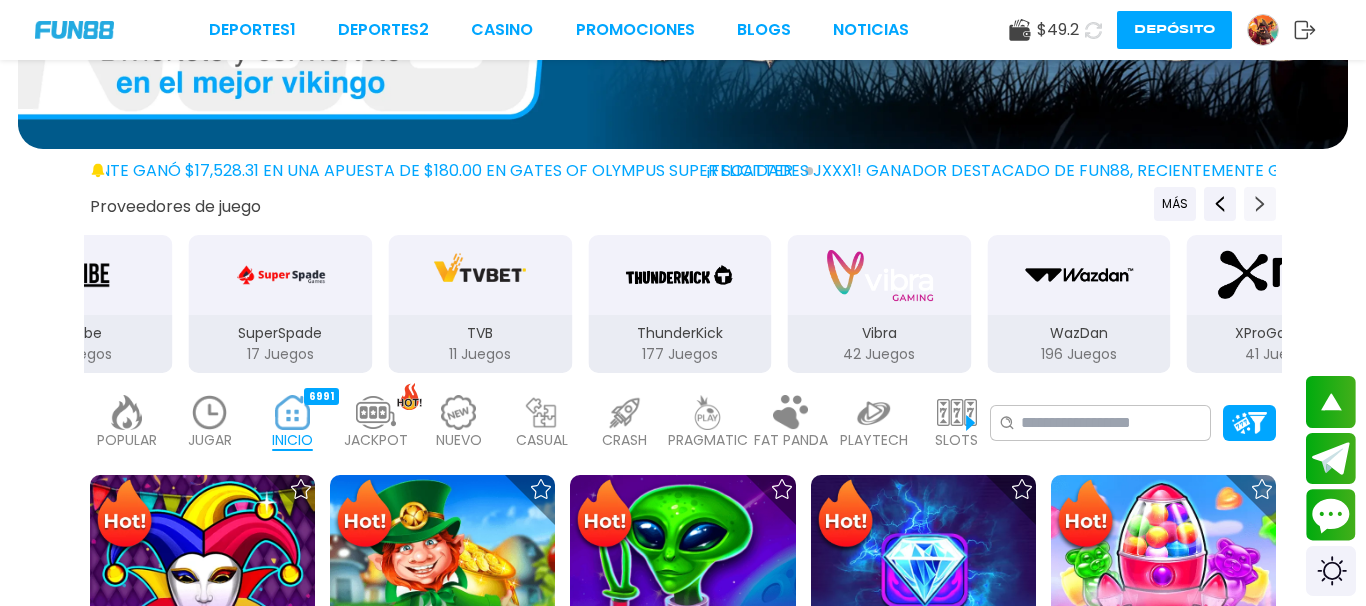 click at bounding box center [1260, 204] 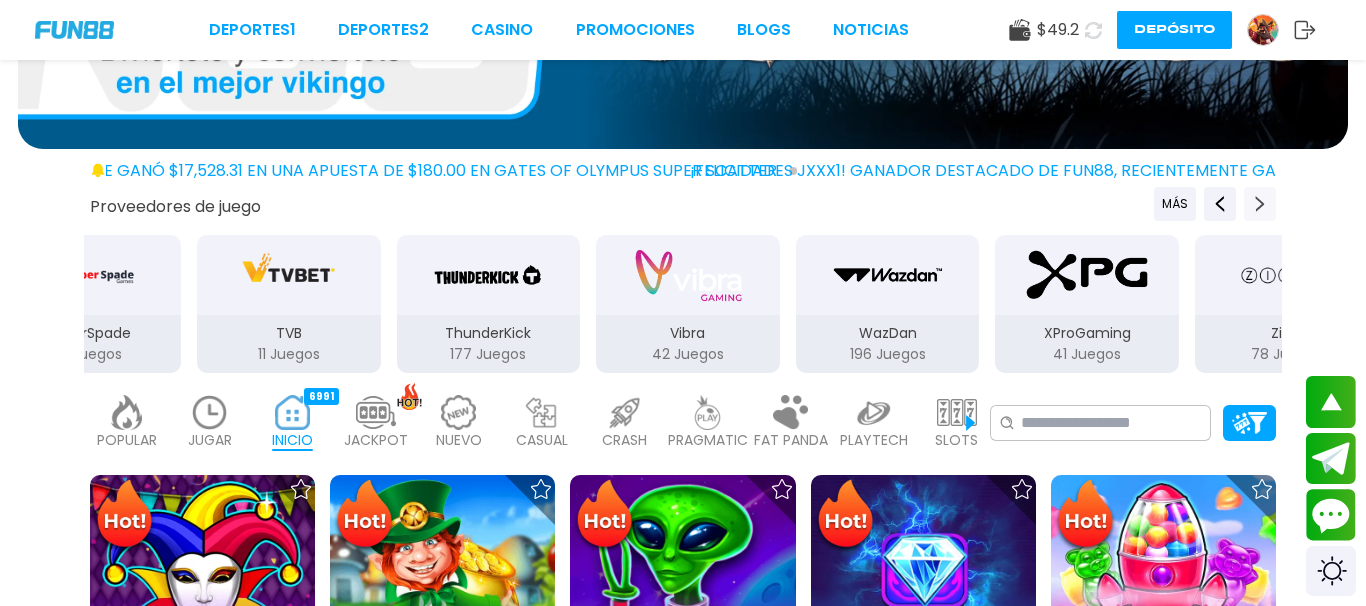 click at bounding box center [1260, 204] 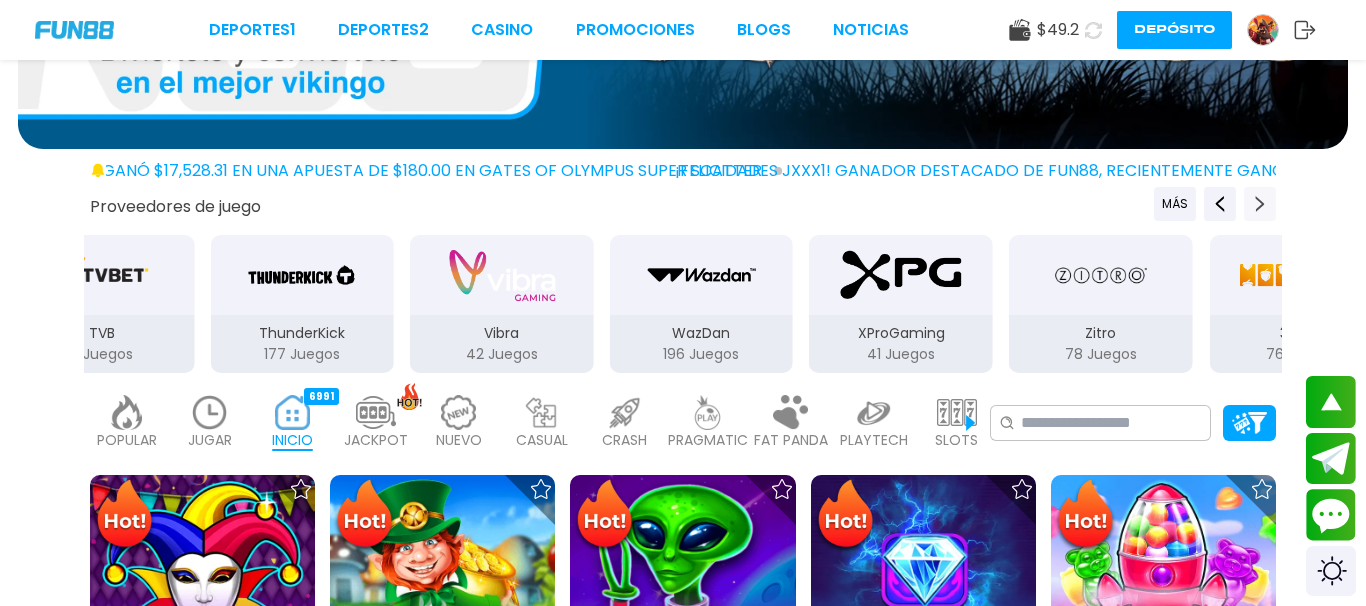 click at bounding box center (1260, 204) 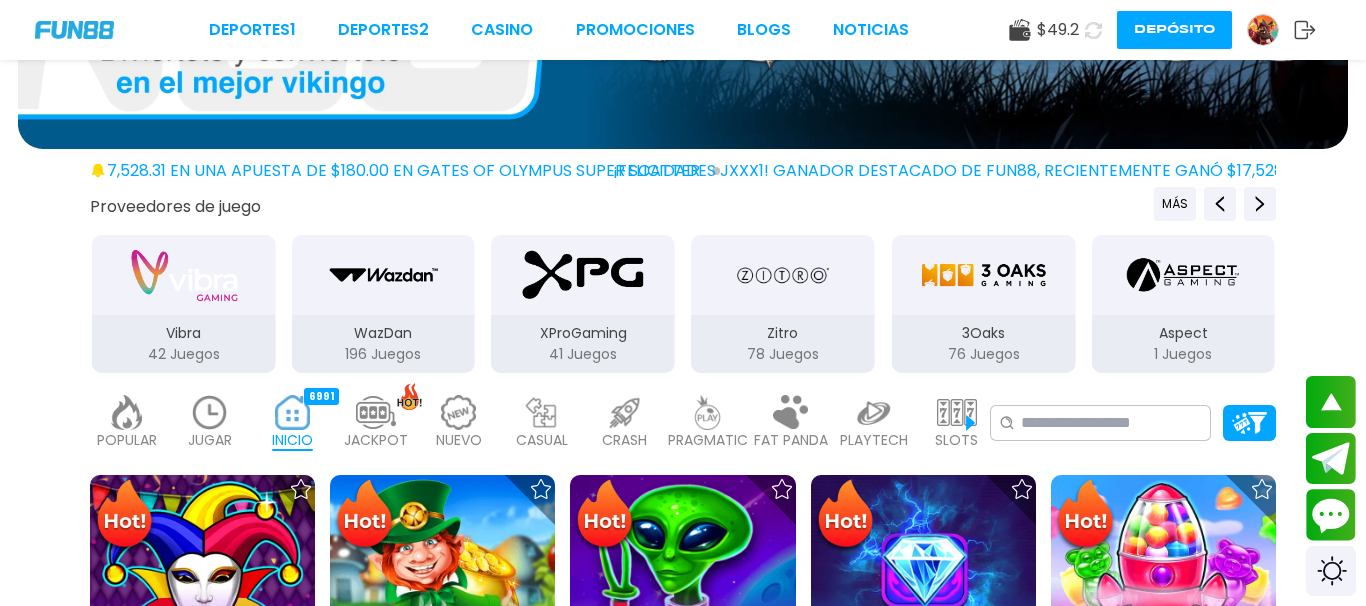 click at bounding box center (984, 275) 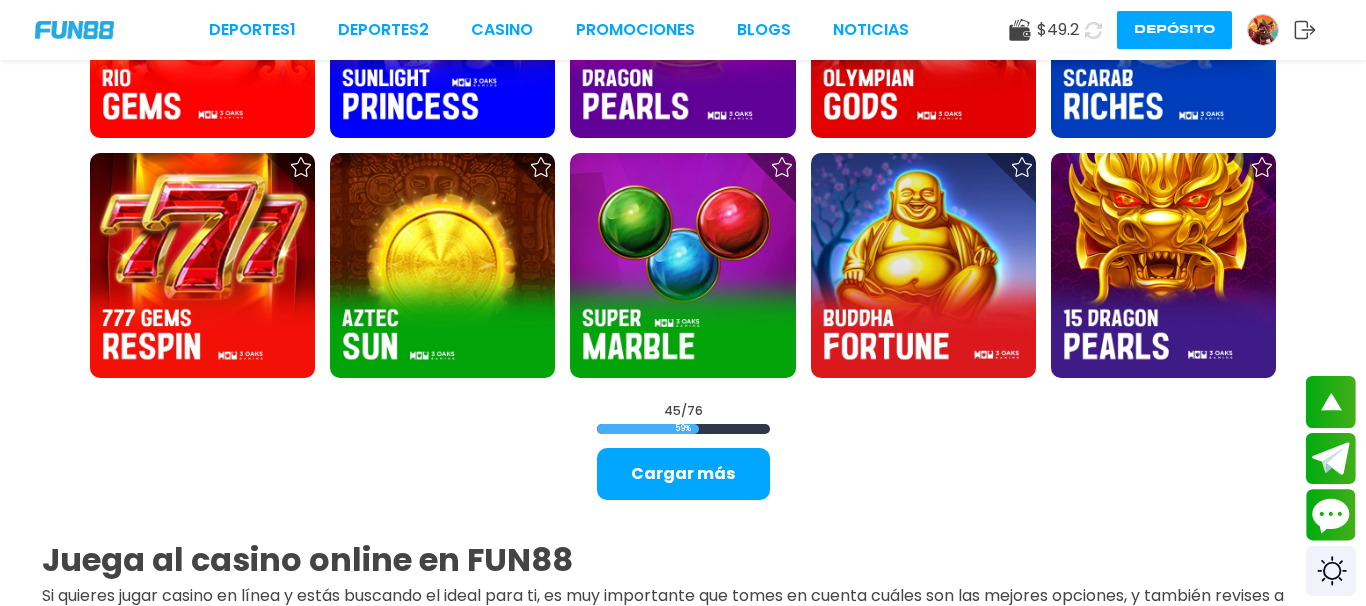 scroll, scrollTop: 2550, scrollLeft: 0, axis: vertical 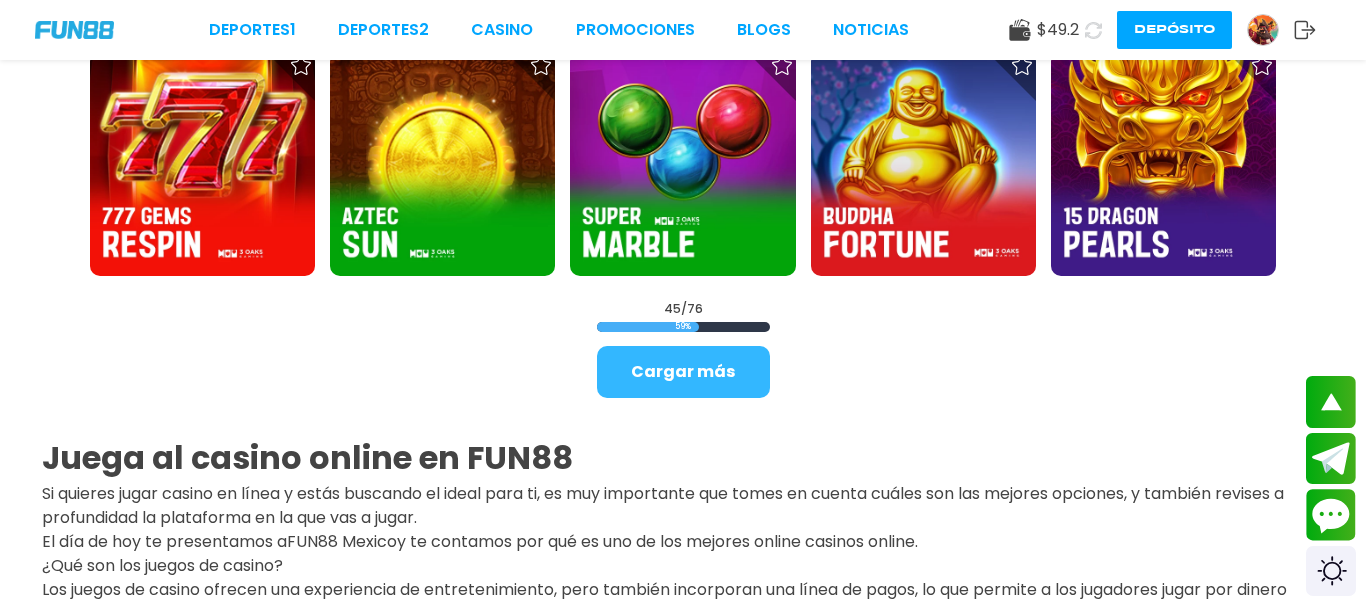 click on "Cargar más" at bounding box center [683, 372] 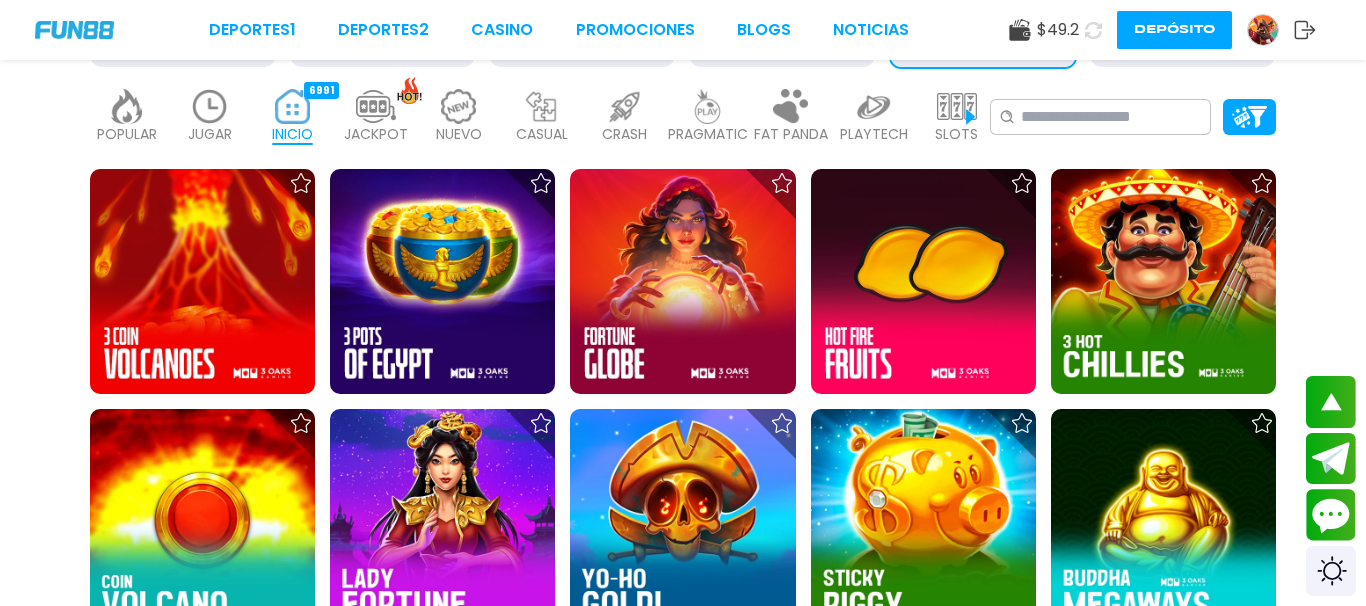 scroll, scrollTop: 612, scrollLeft: 0, axis: vertical 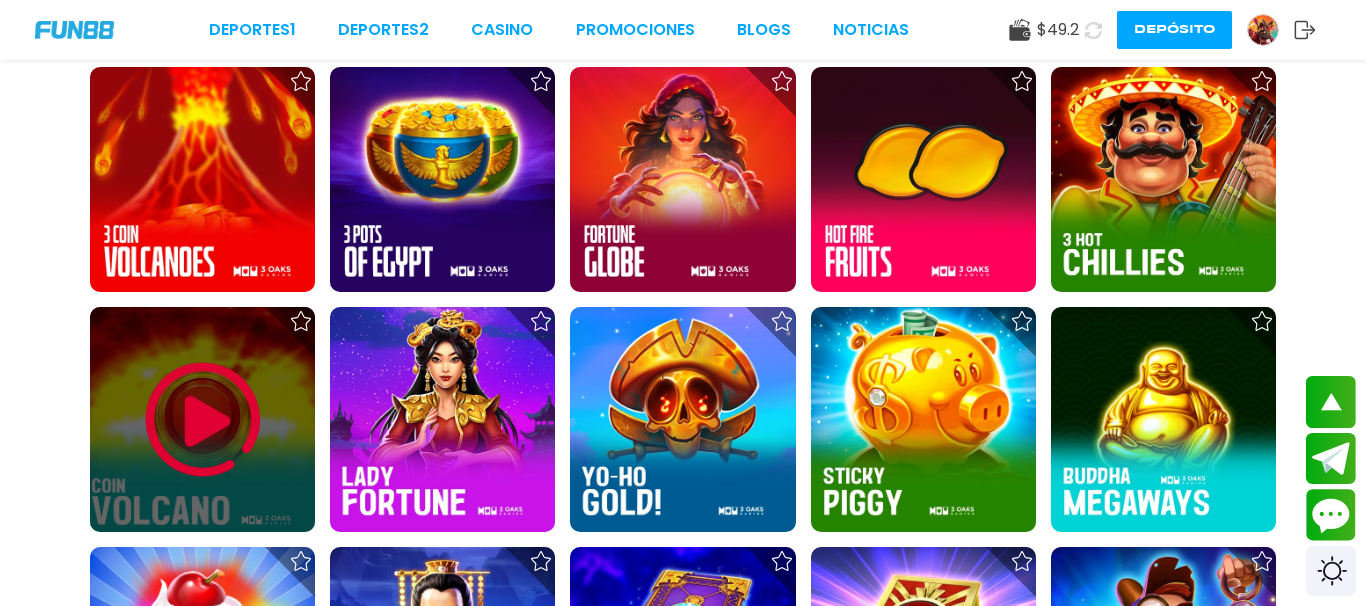 click at bounding box center (203, 420) 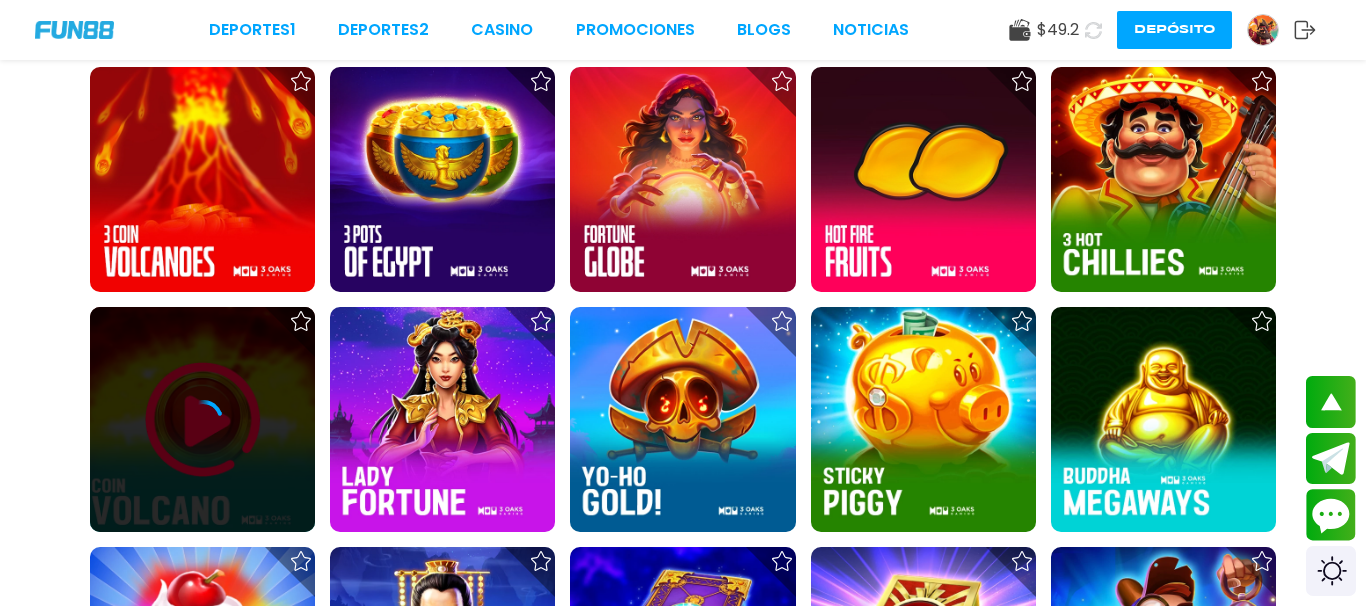 scroll, scrollTop: 0, scrollLeft: 0, axis: both 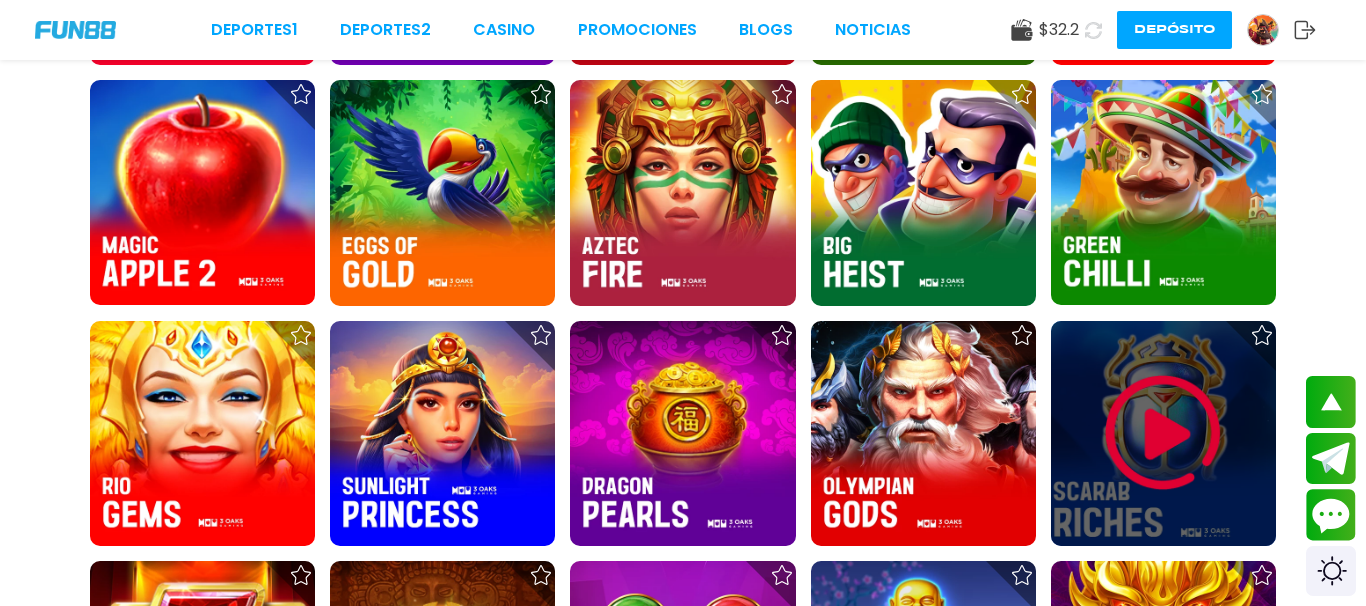 click at bounding box center (1163, 433) 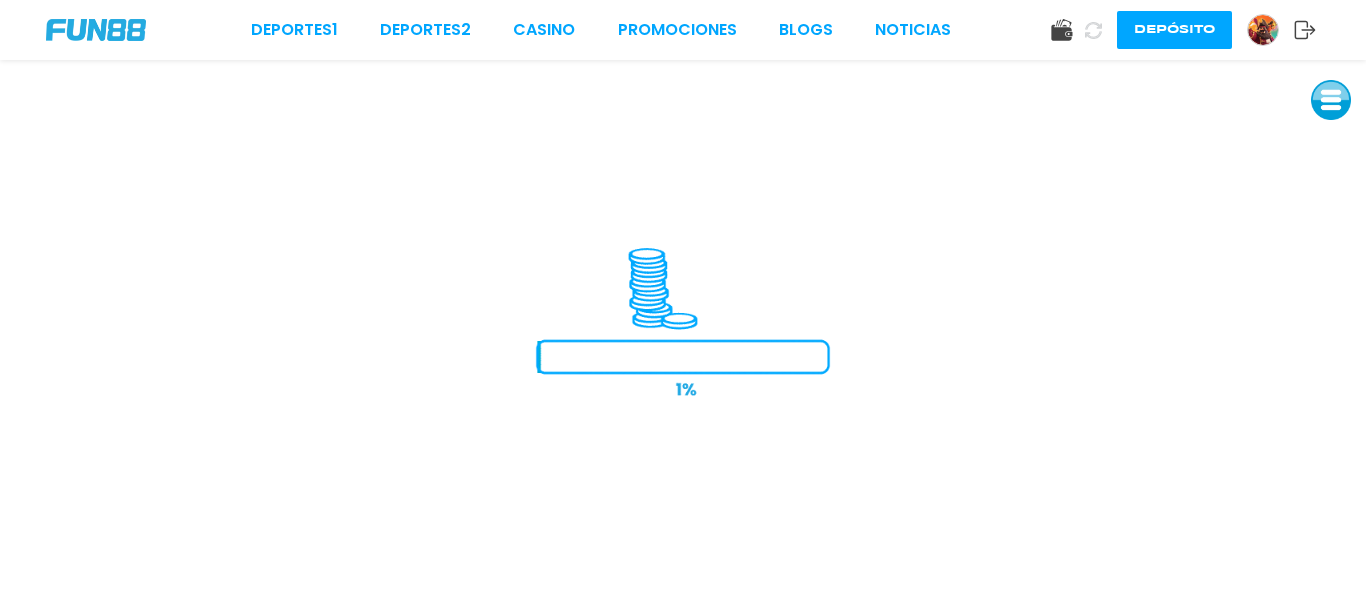 scroll, scrollTop: 0, scrollLeft: 0, axis: both 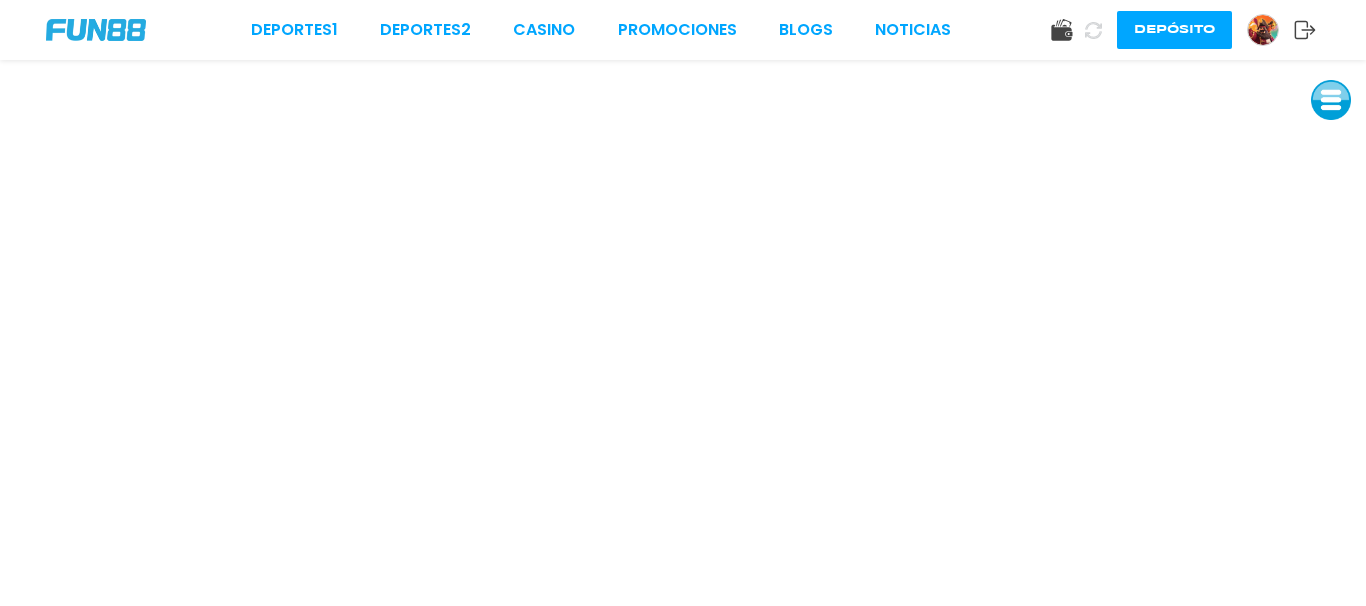click at bounding box center [1331, 100] 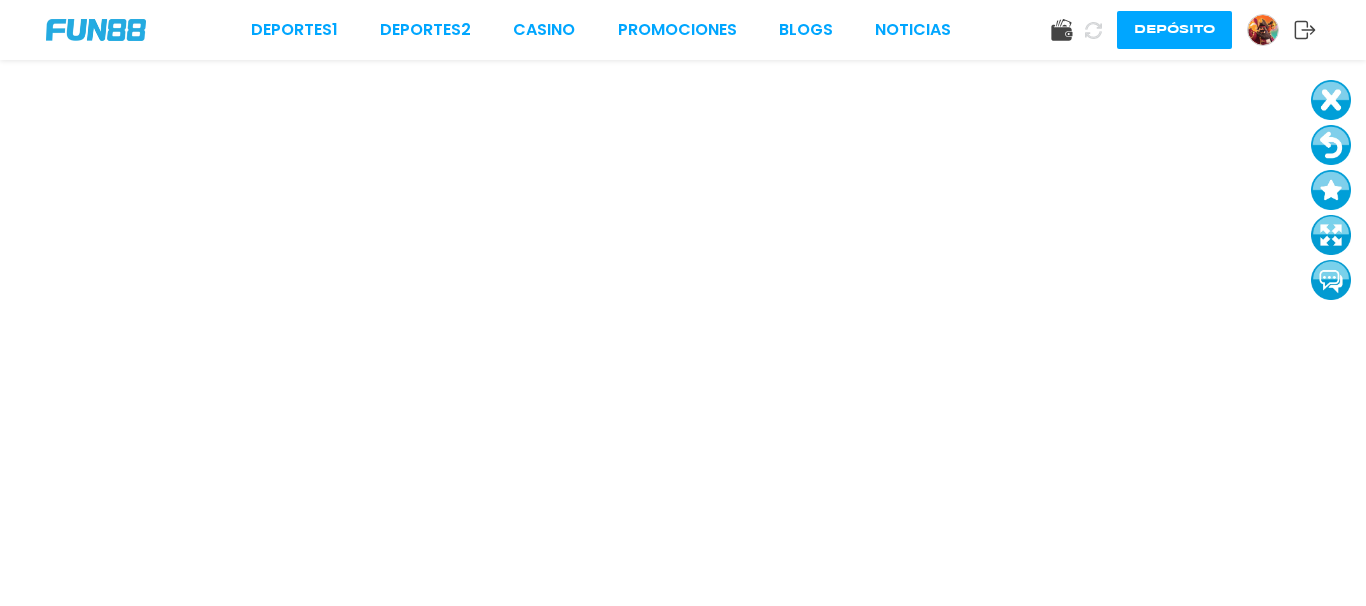click at bounding box center [1331, 145] 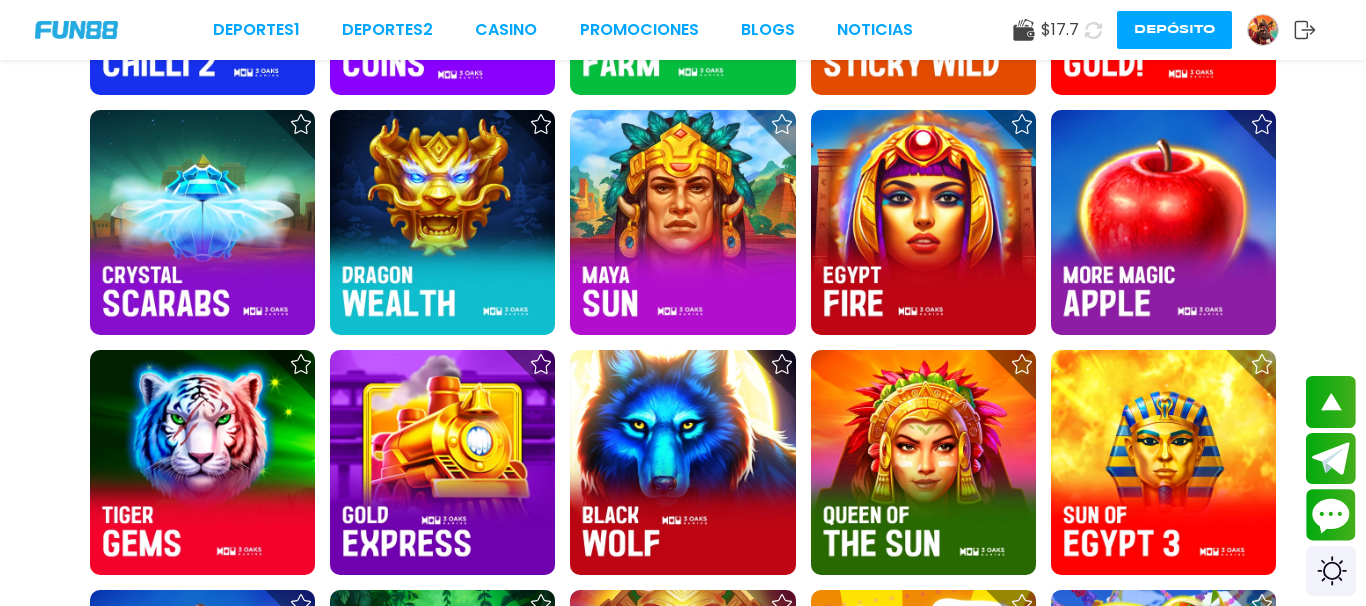 scroll, scrollTop: 1632, scrollLeft: 0, axis: vertical 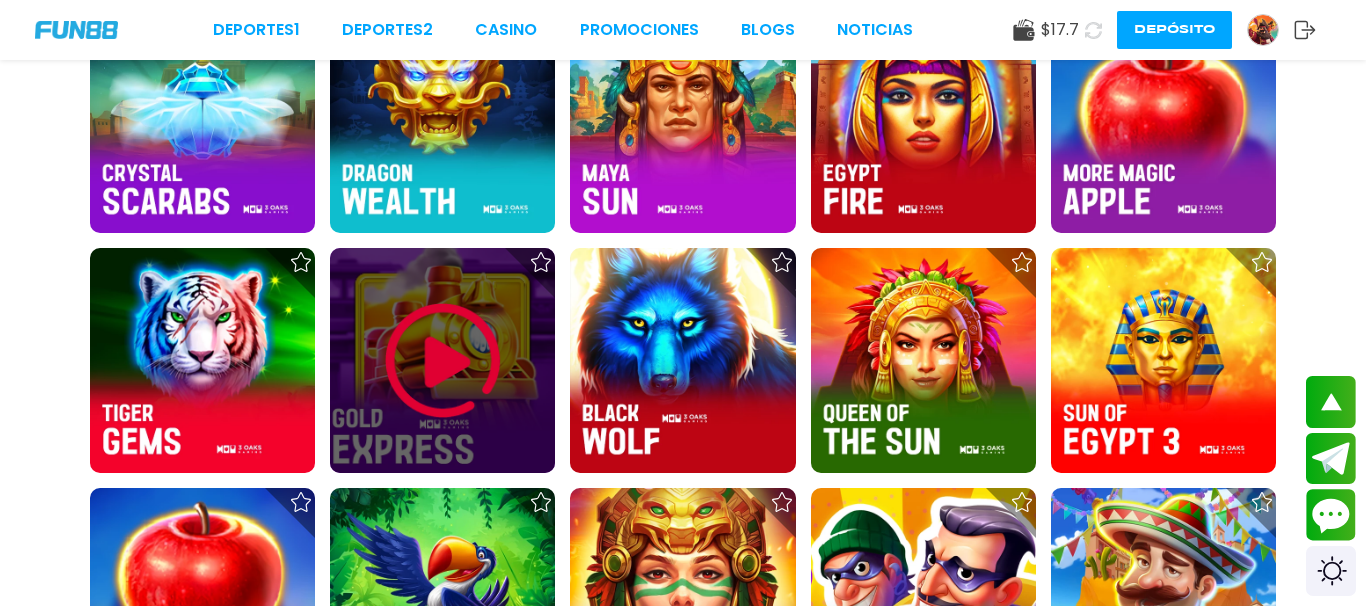 click at bounding box center (443, 361) 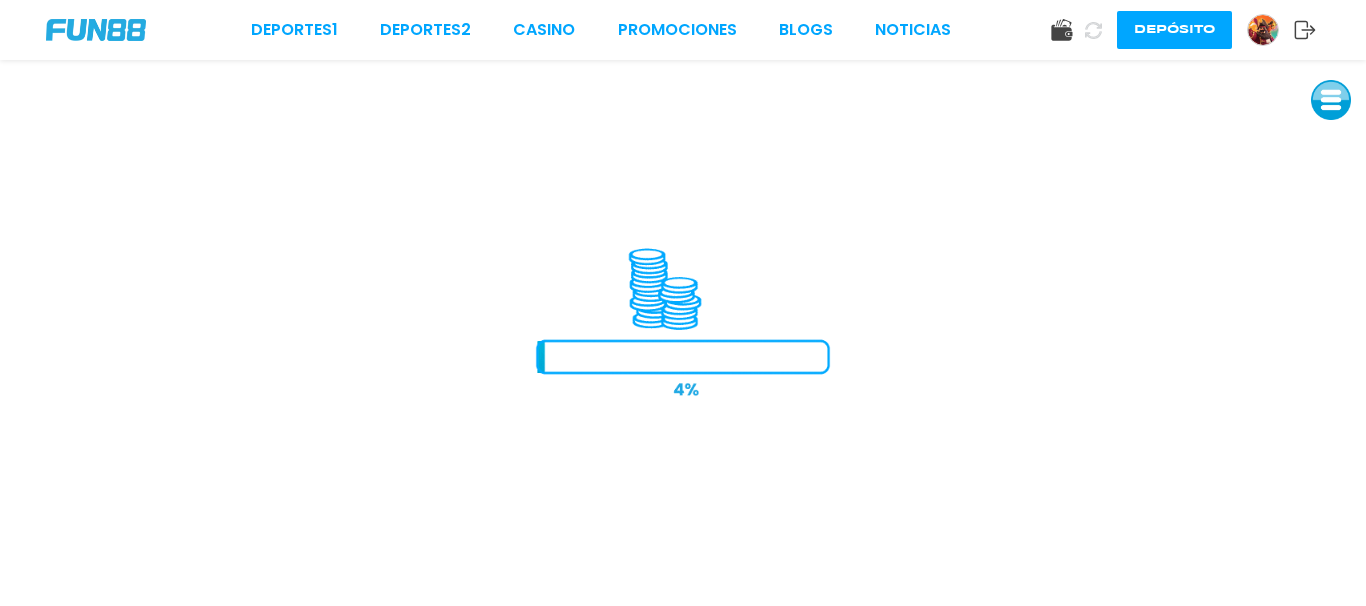 scroll, scrollTop: 0, scrollLeft: 0, axis: both 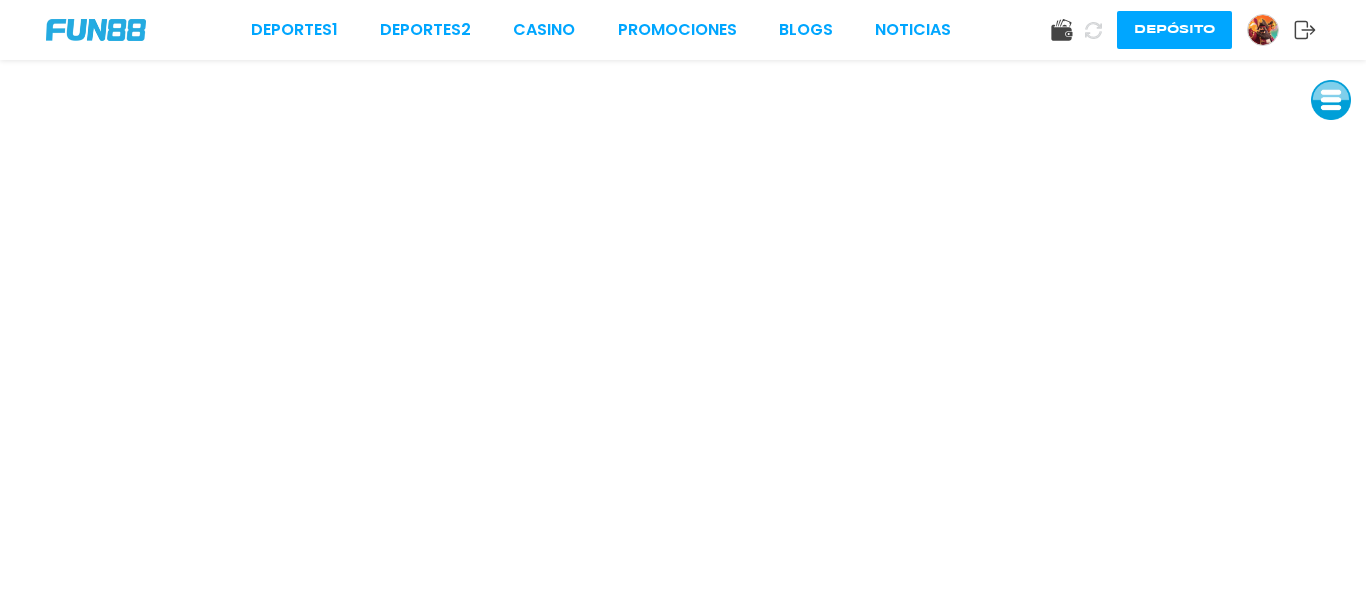 click at bounding box center [1331, 100] 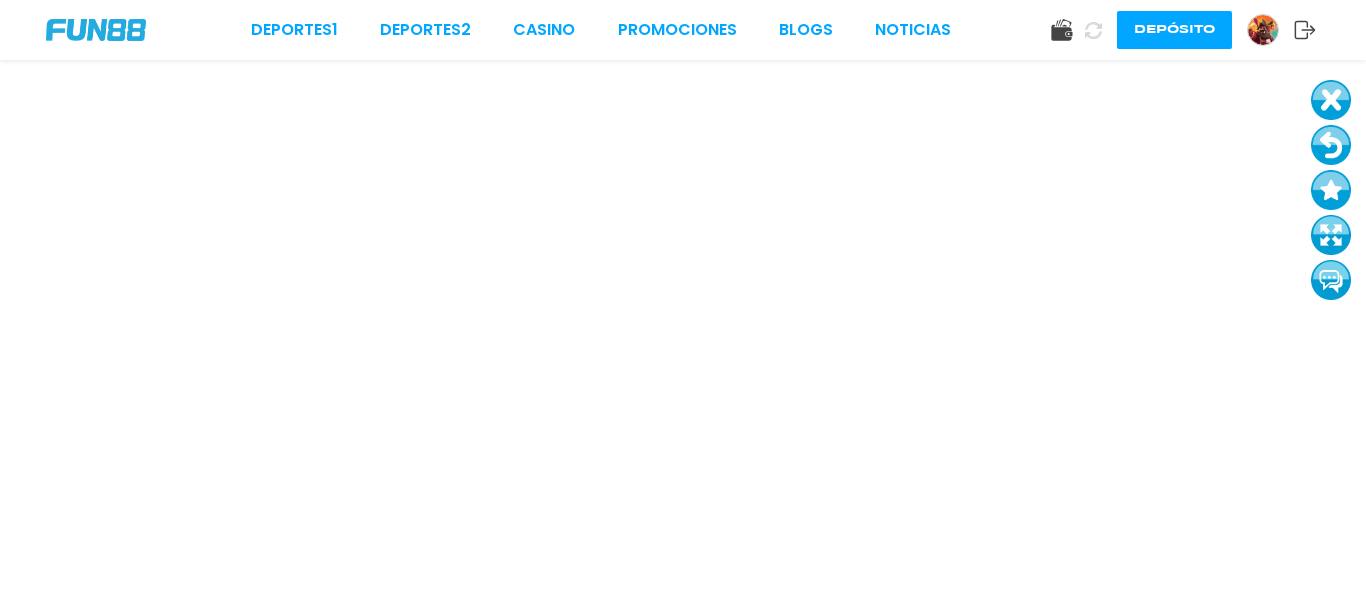 click at bounding box center (1331, 145) 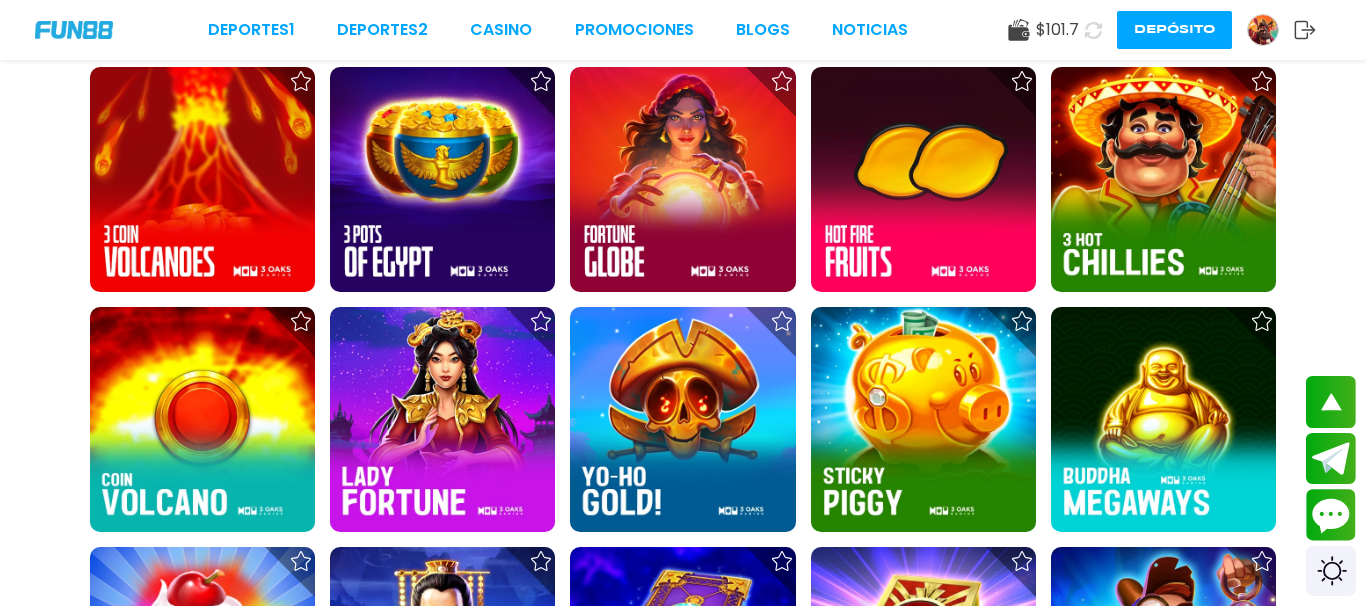 scroll, scrollTop: 714, scrollLeft: 0, axis: vertical 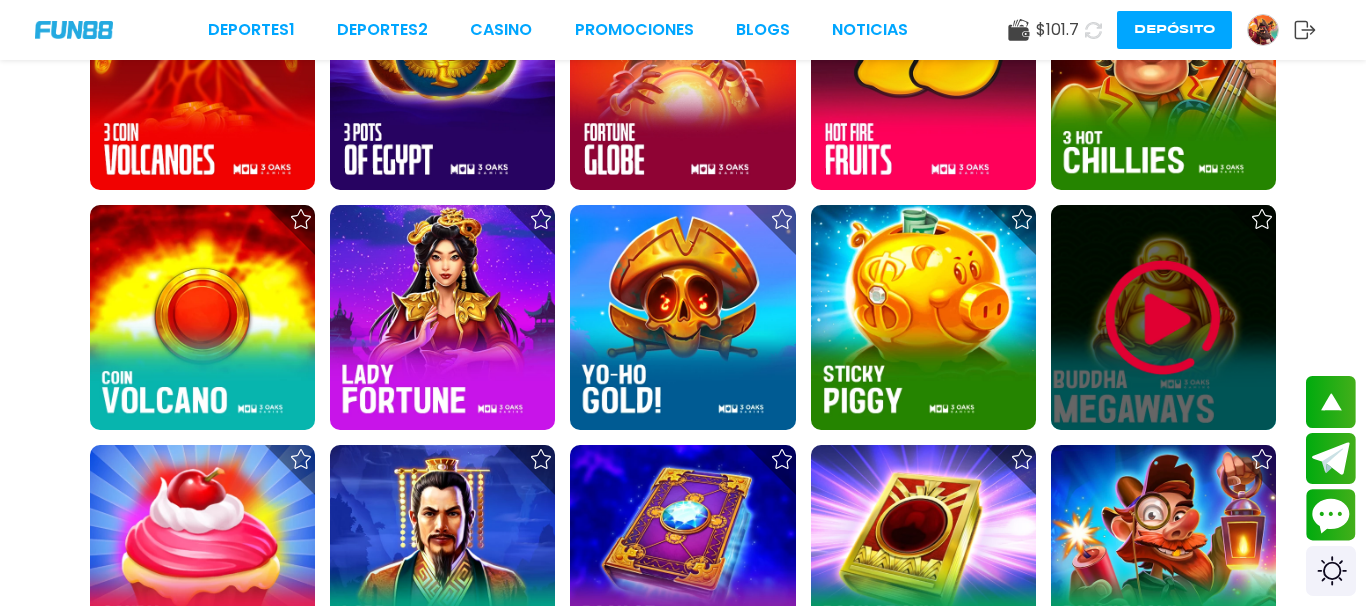 click at bounding box center (1163, 318) 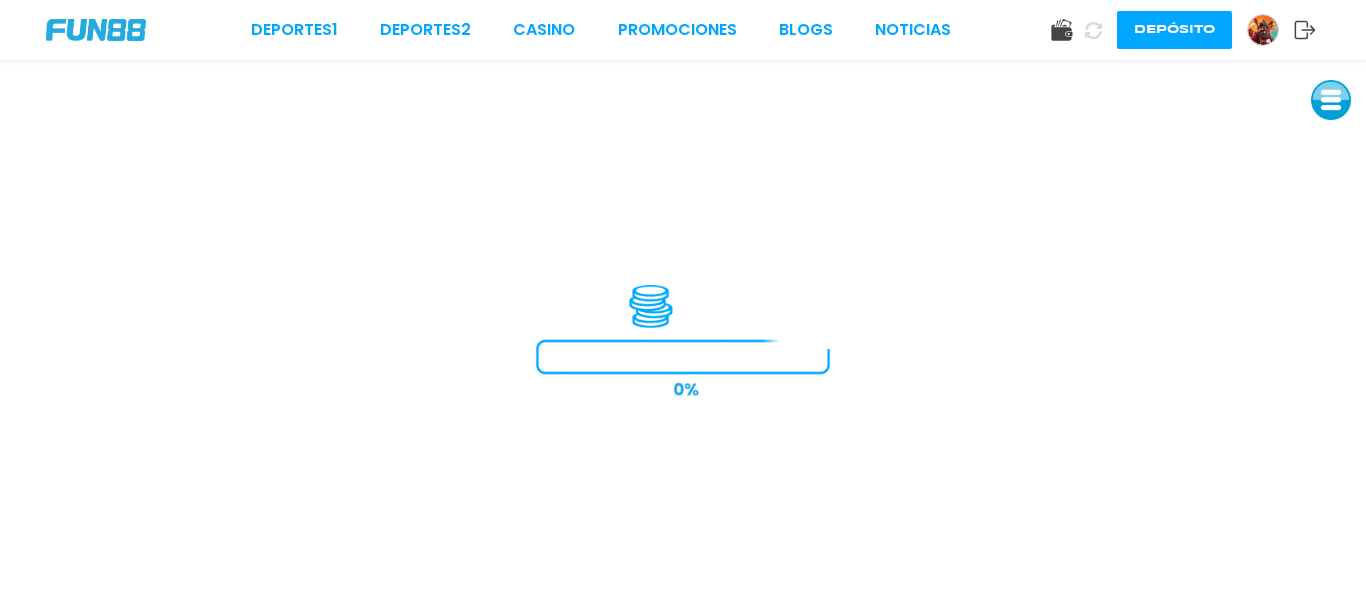 scroll, scrollTop: 0, scrollLeft: 0, axis: both 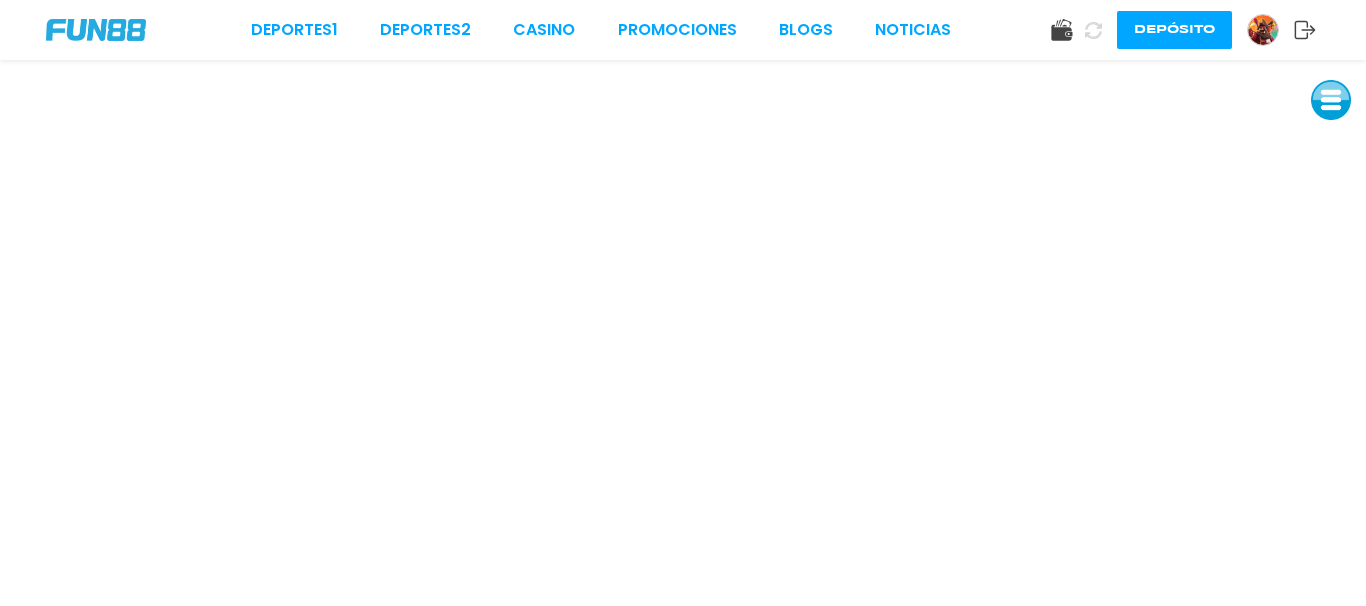 click at bounding box center [1331, 100] 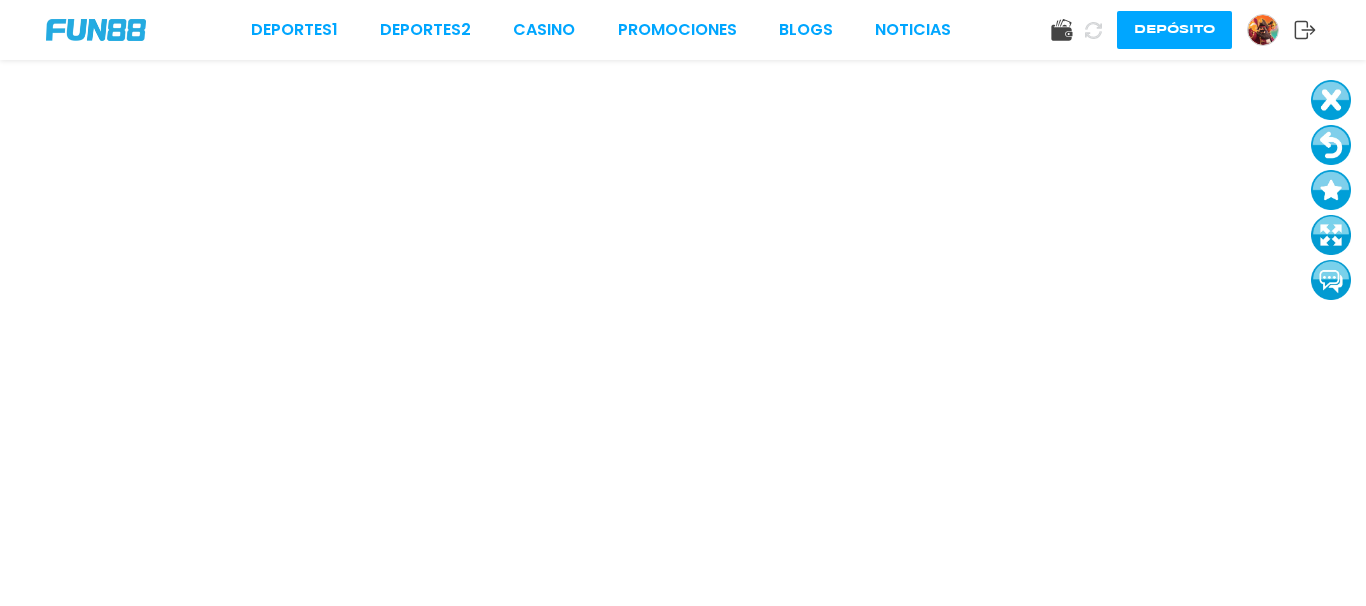 click at bounding box center [1331, 145] 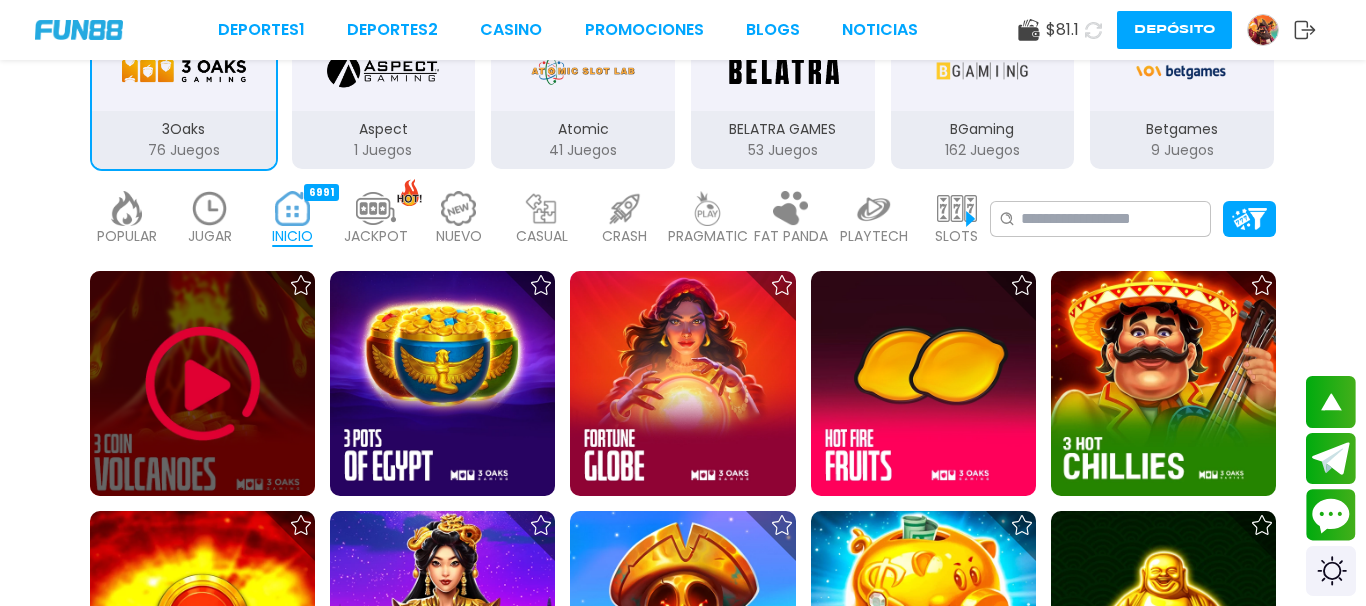 scroll, scrollTop: 510, scrollLeft: 0, axis: vertical 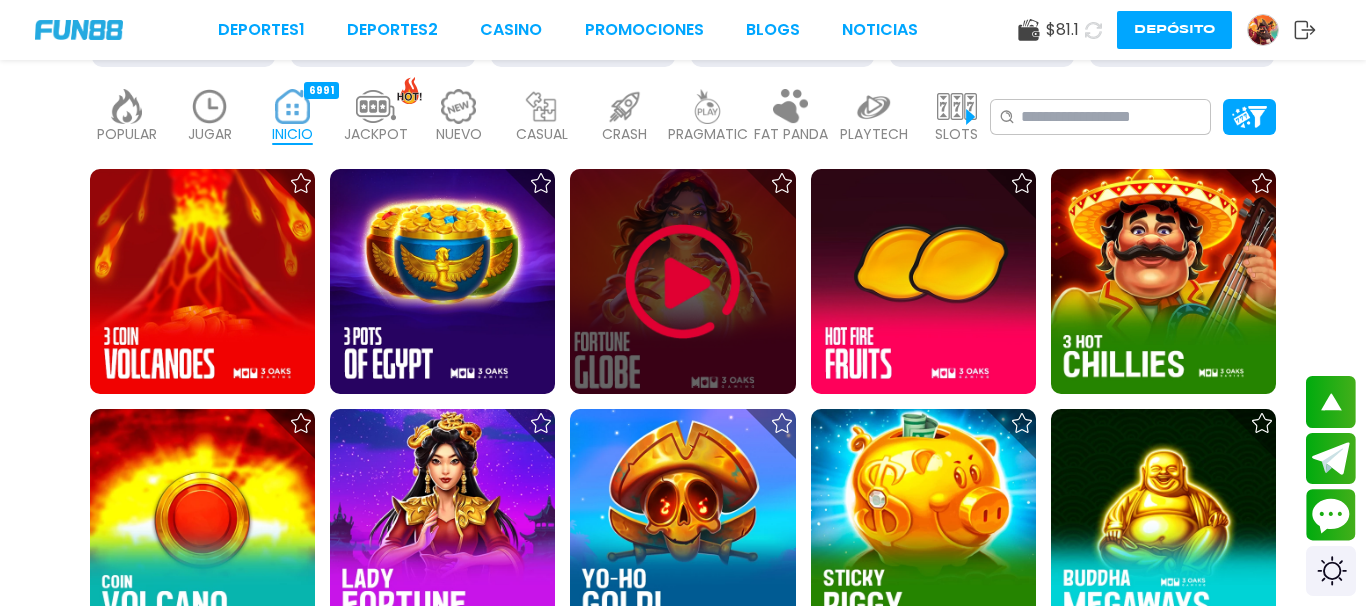 click at bounding box center (683, 282) 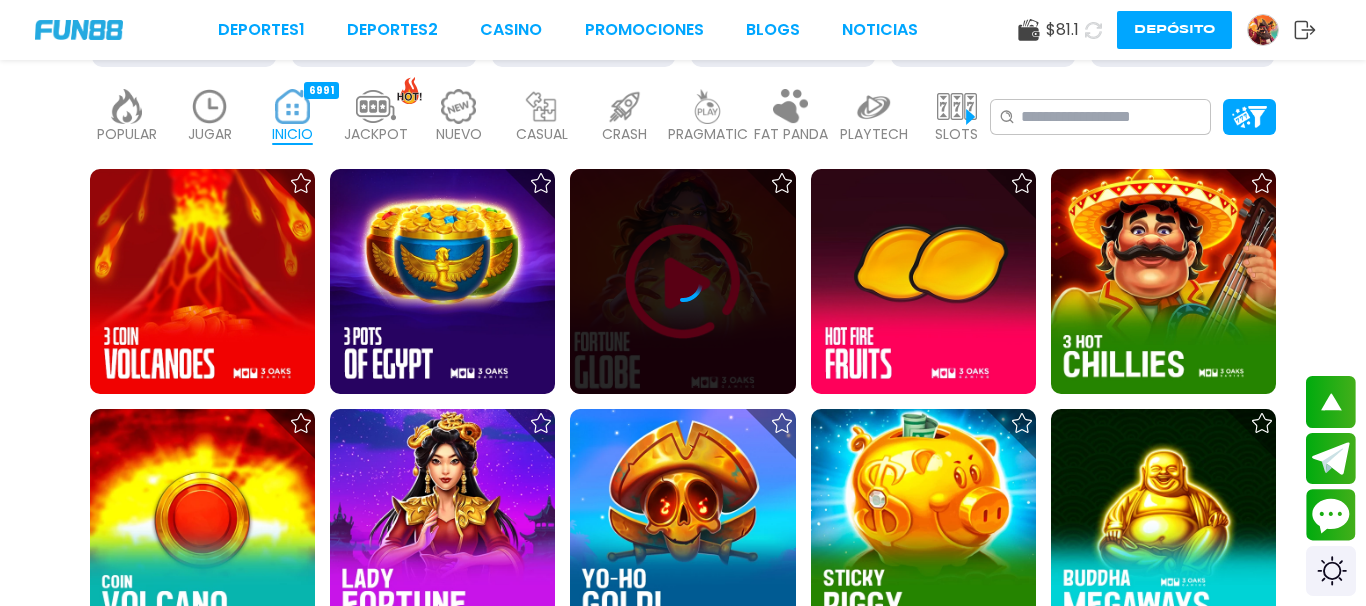 scroll, scrollTop: 0, scrollLeft: 0, axis: both 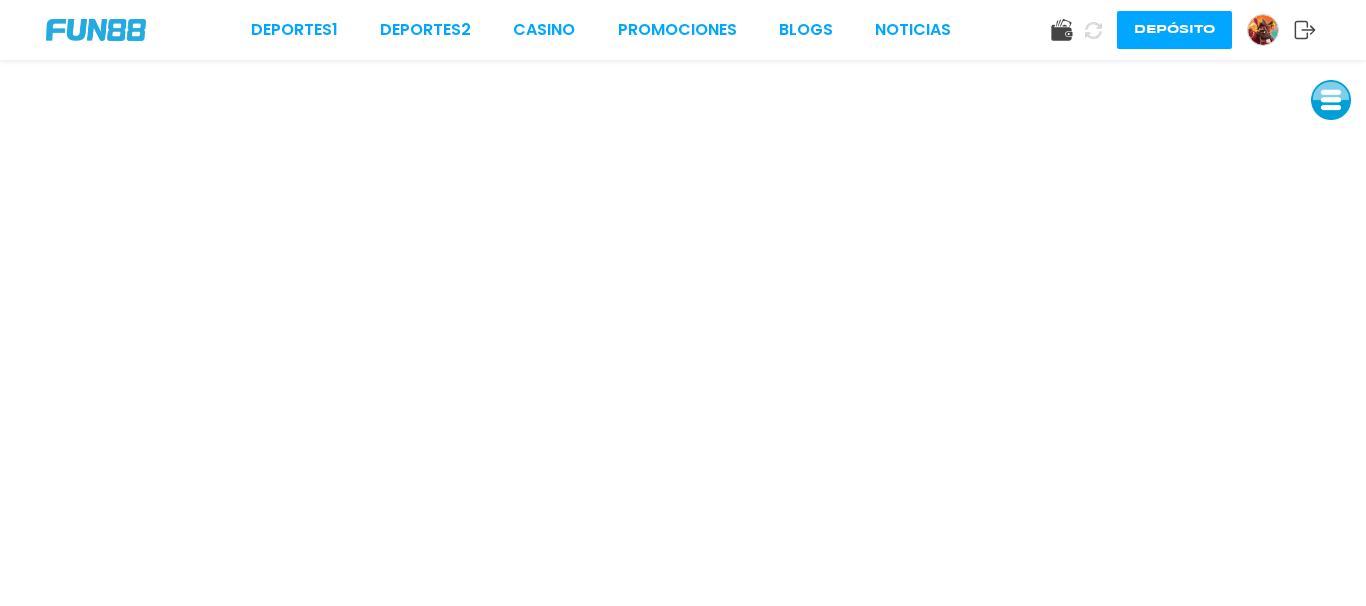 click at bounding box center [1331, 100] 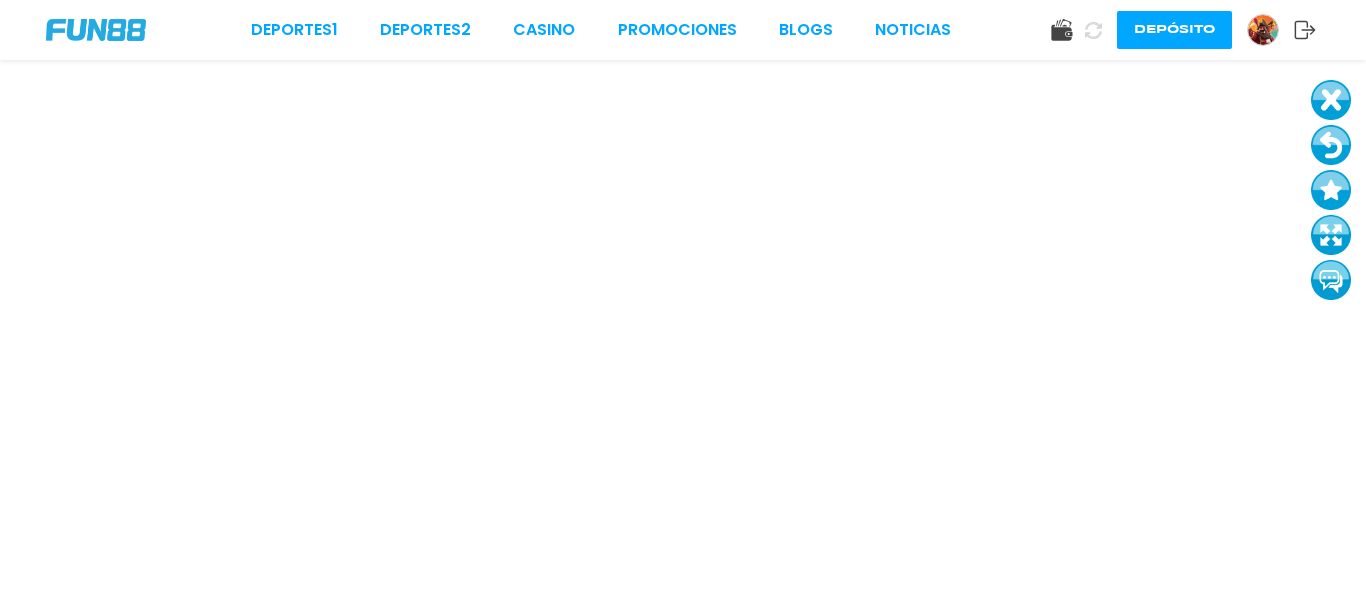 click at bounding box center (1331, 145) 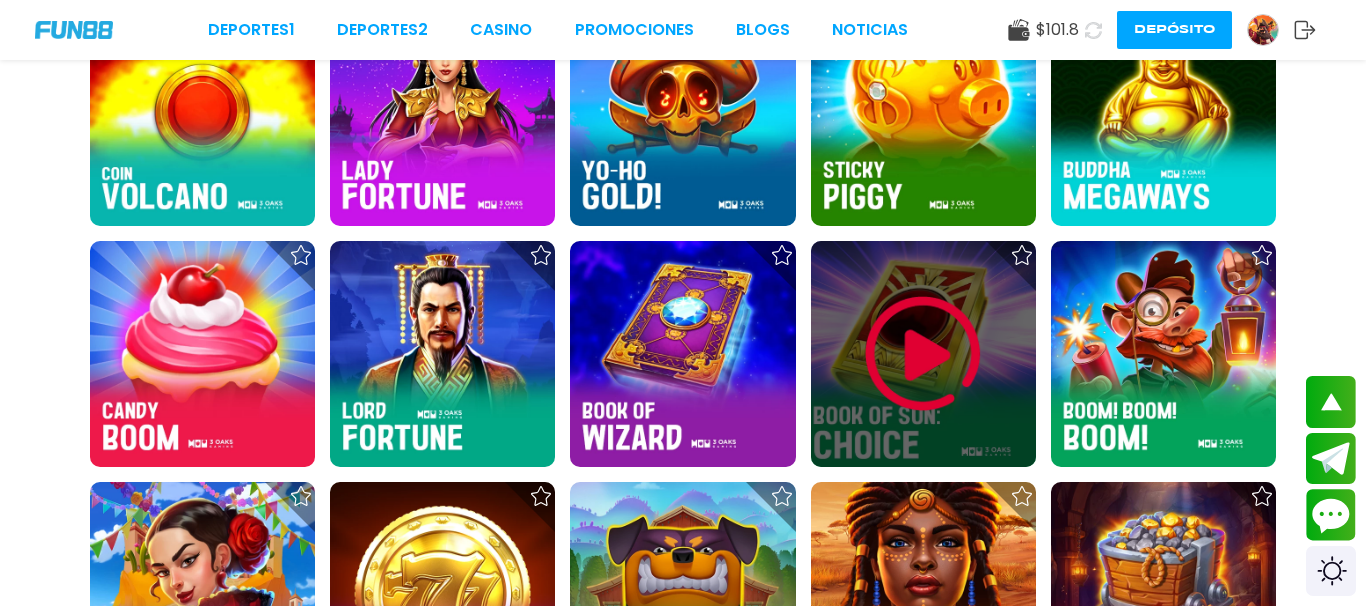 scroll, scrollTop: 1020, scrollLeft: 0, axis: vertical 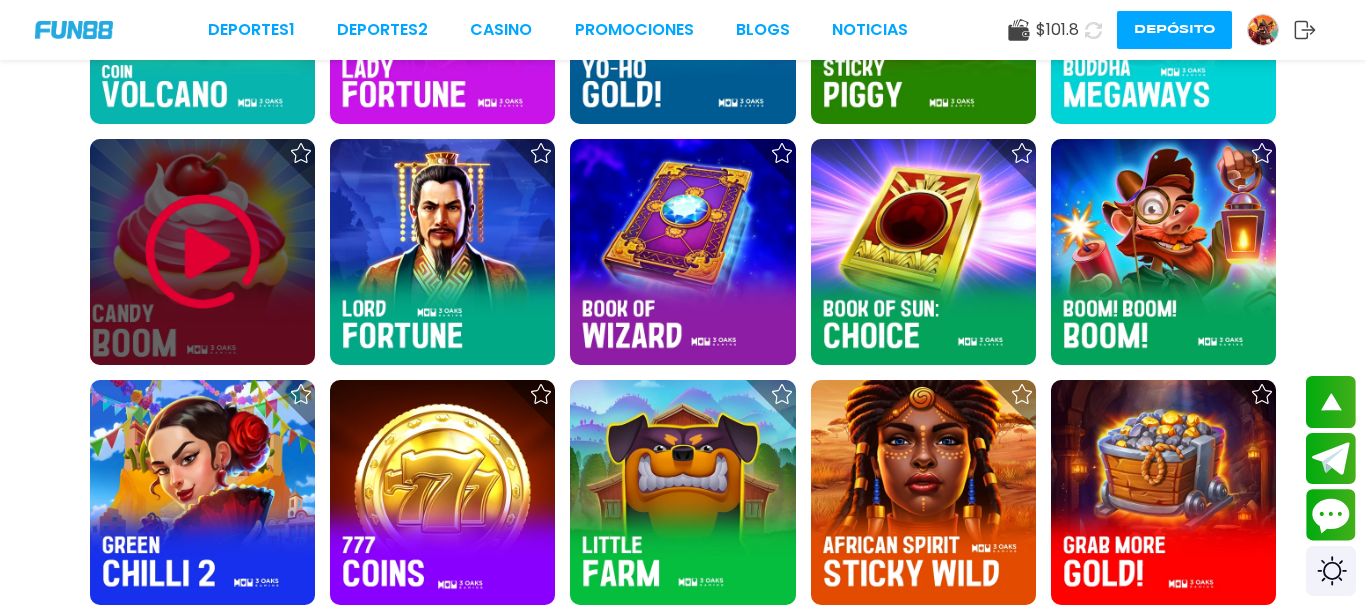 click at bounding box center [203, 252] 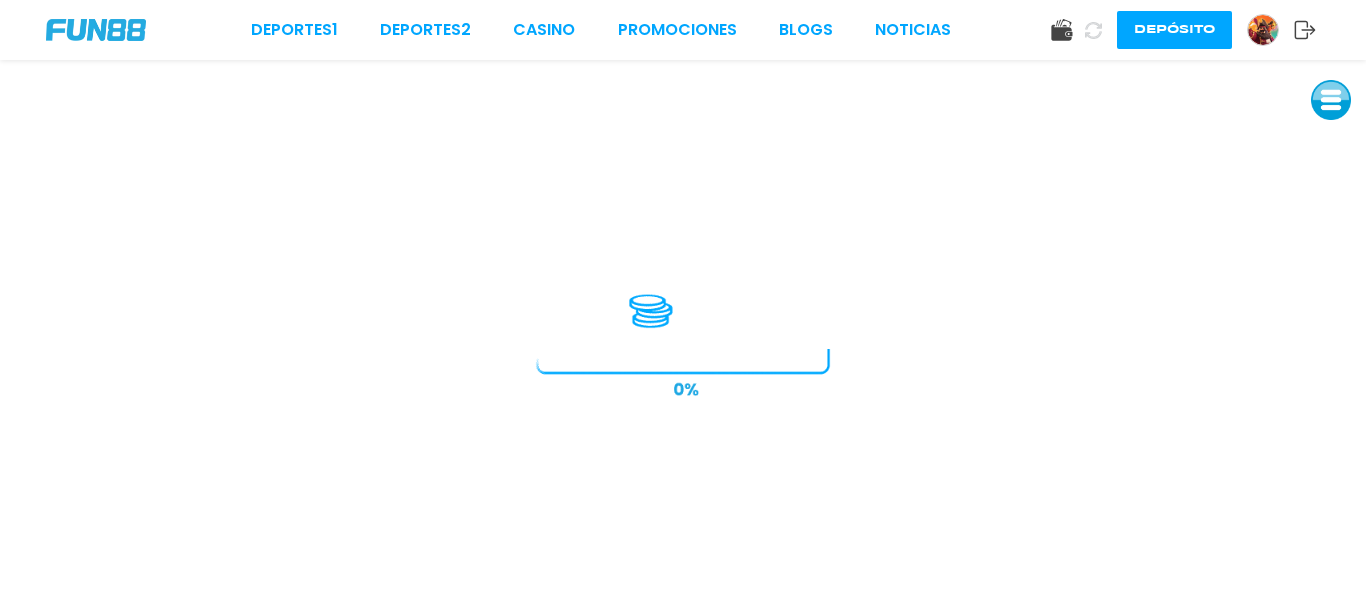 scroll, scrollTop: 0, scrollLeft: 0, axis: both 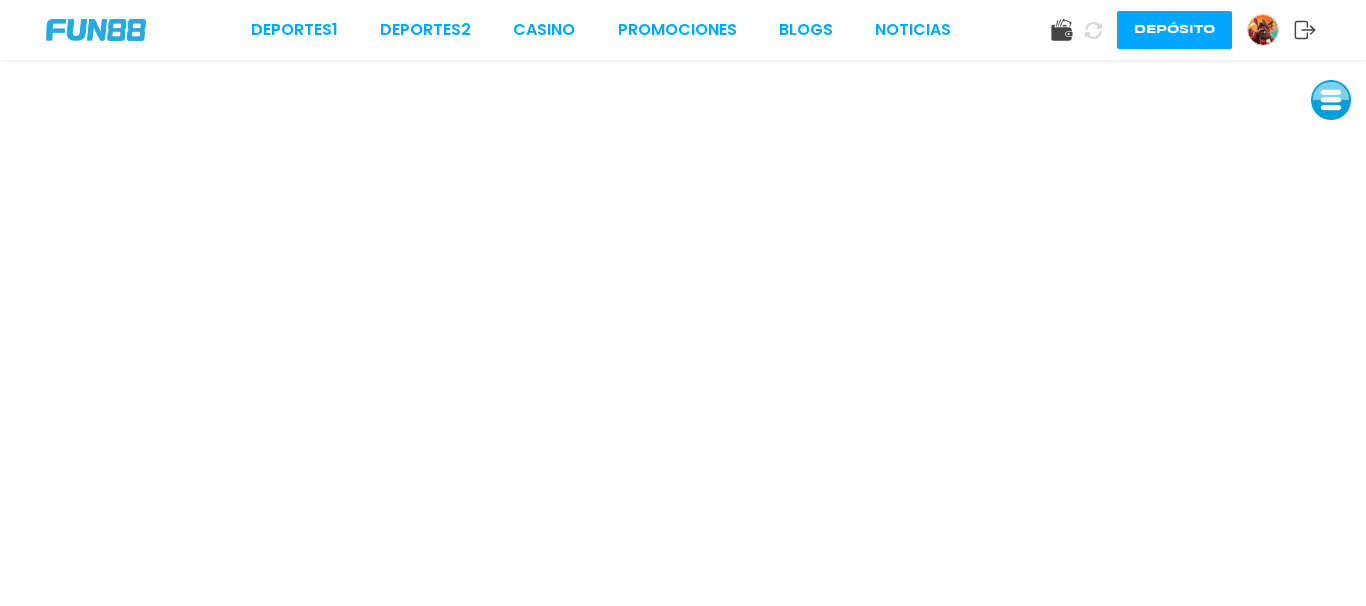 click at bounding box center (1331, 100) 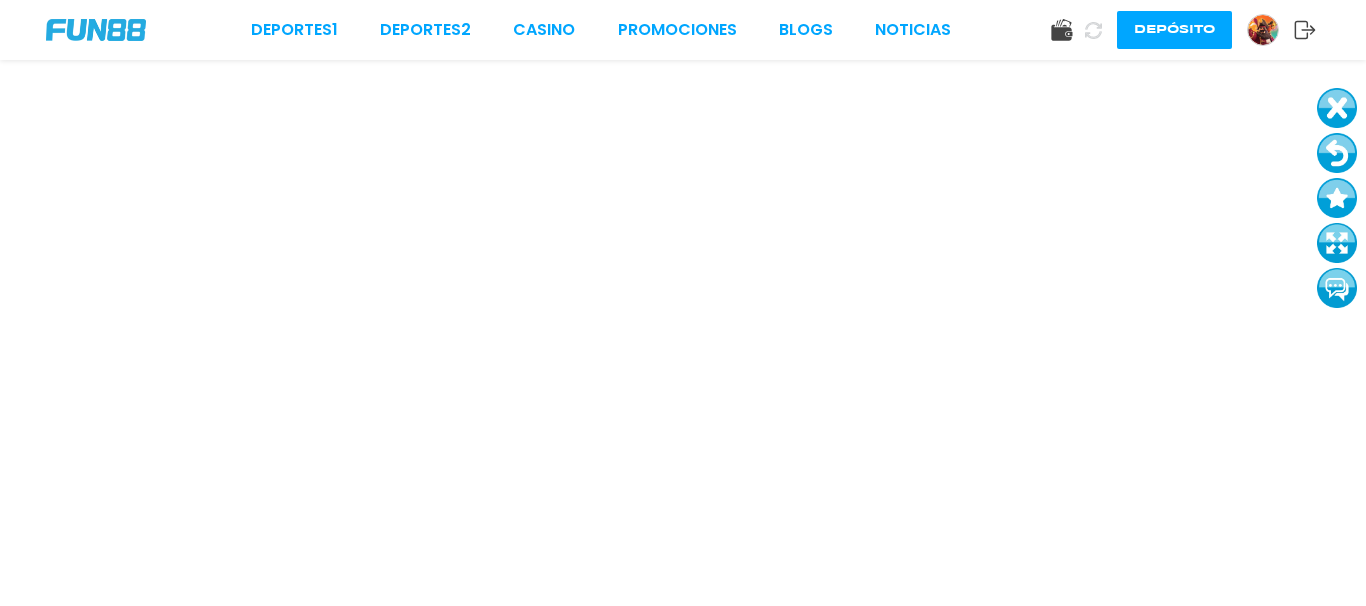 click at bounding box center [1337, 153] 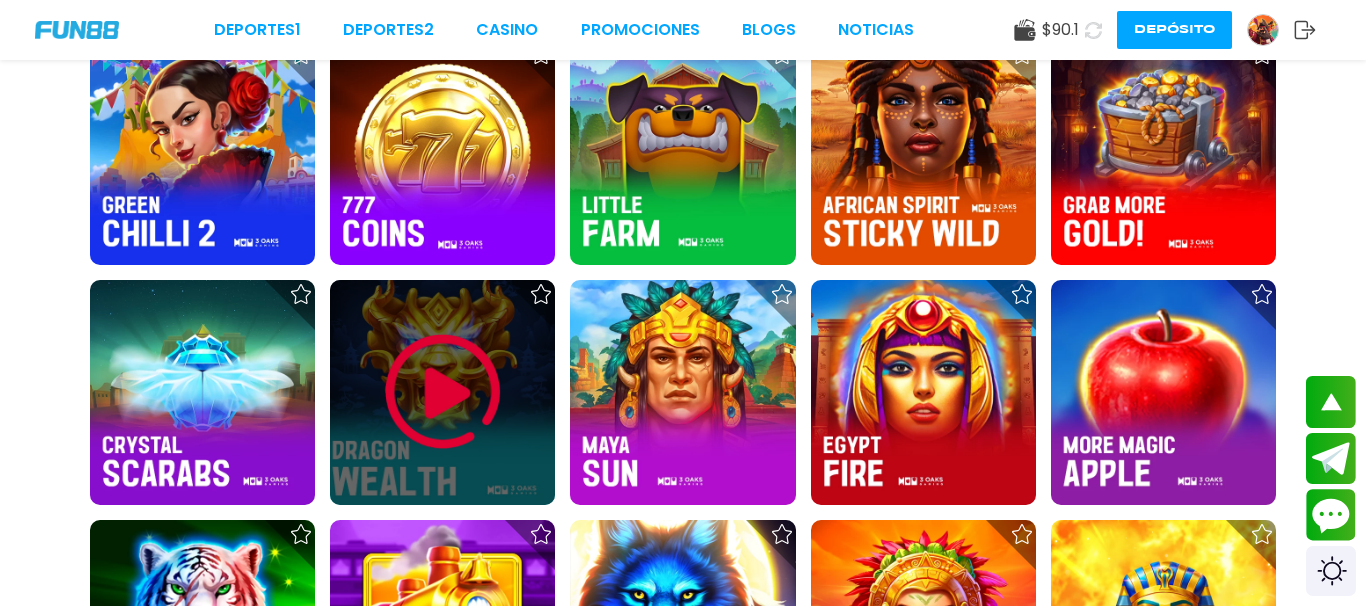 scroll, scrollTop: 1462, scrollLeft: 0, axis: vertical 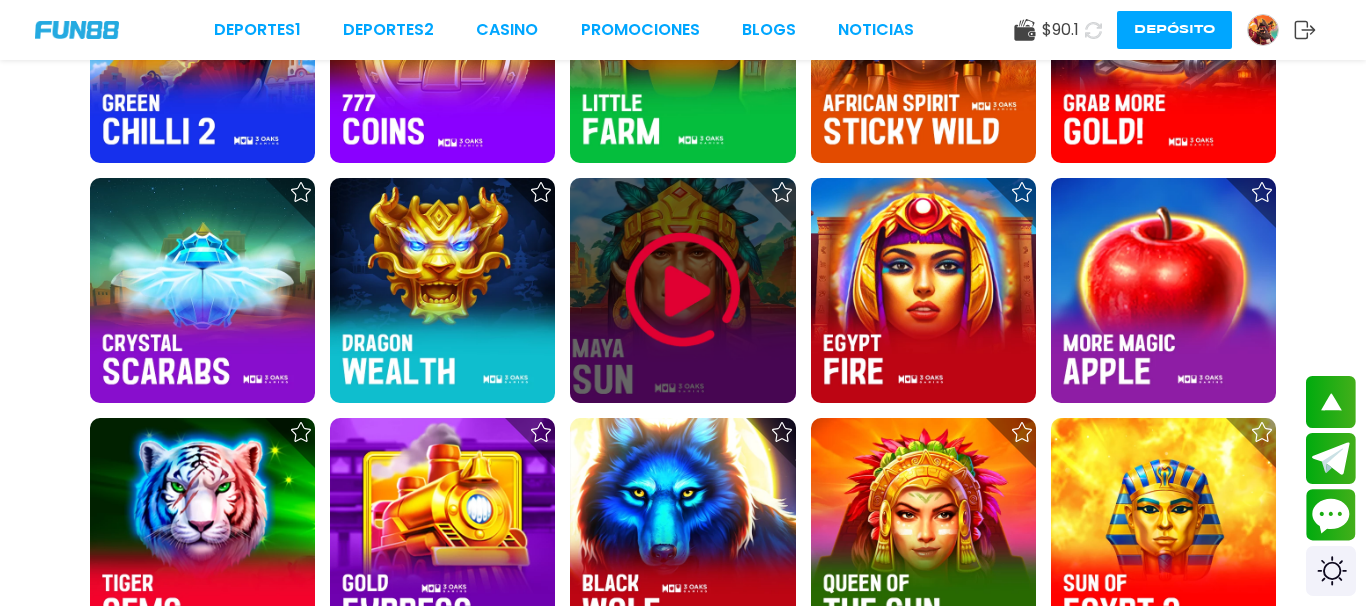click at bounding box center (683, 290) 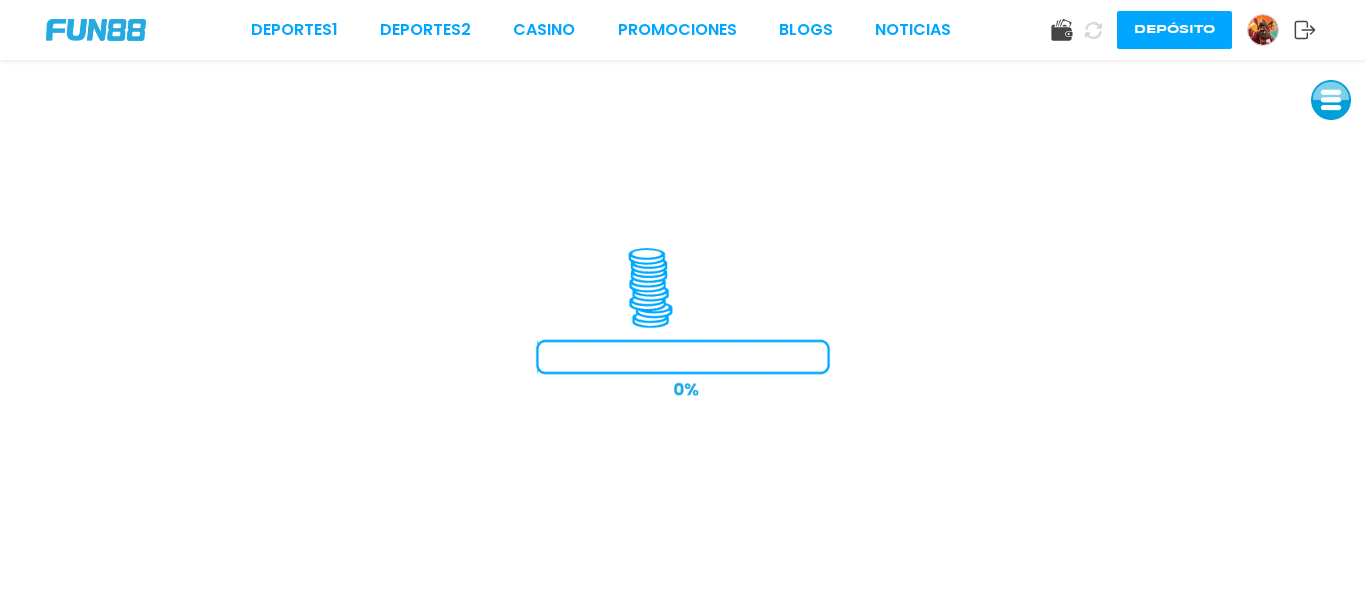 scroll, scrollTop: 0, scrollLeft: 0, axis: both 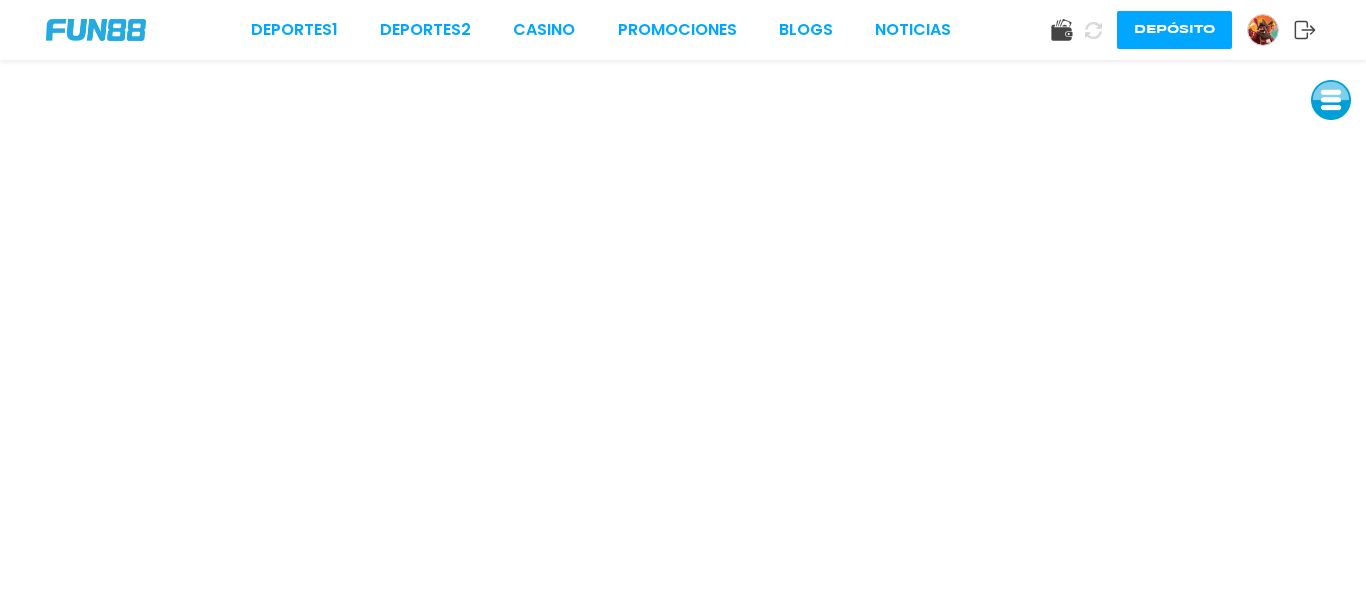 click at bounding box center [1331, 100] 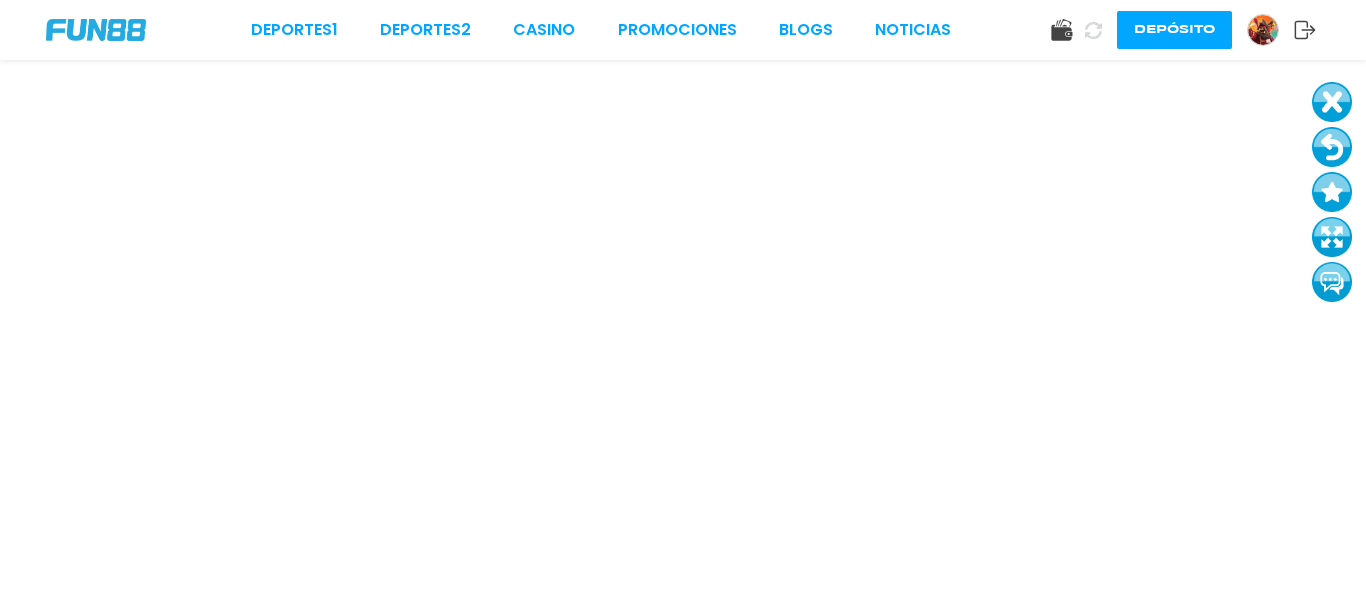 click at bounding box center [1332, 147] 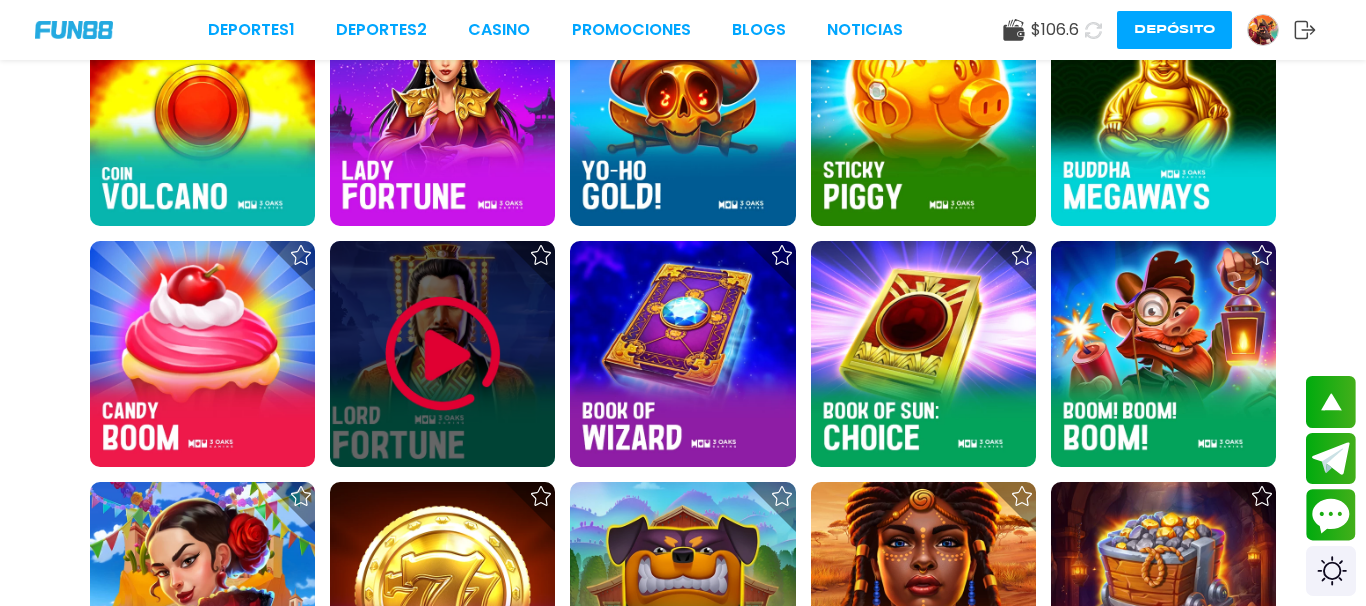 scroll, scrollTop: 1020, scrollLeft: 0, axis: vertical 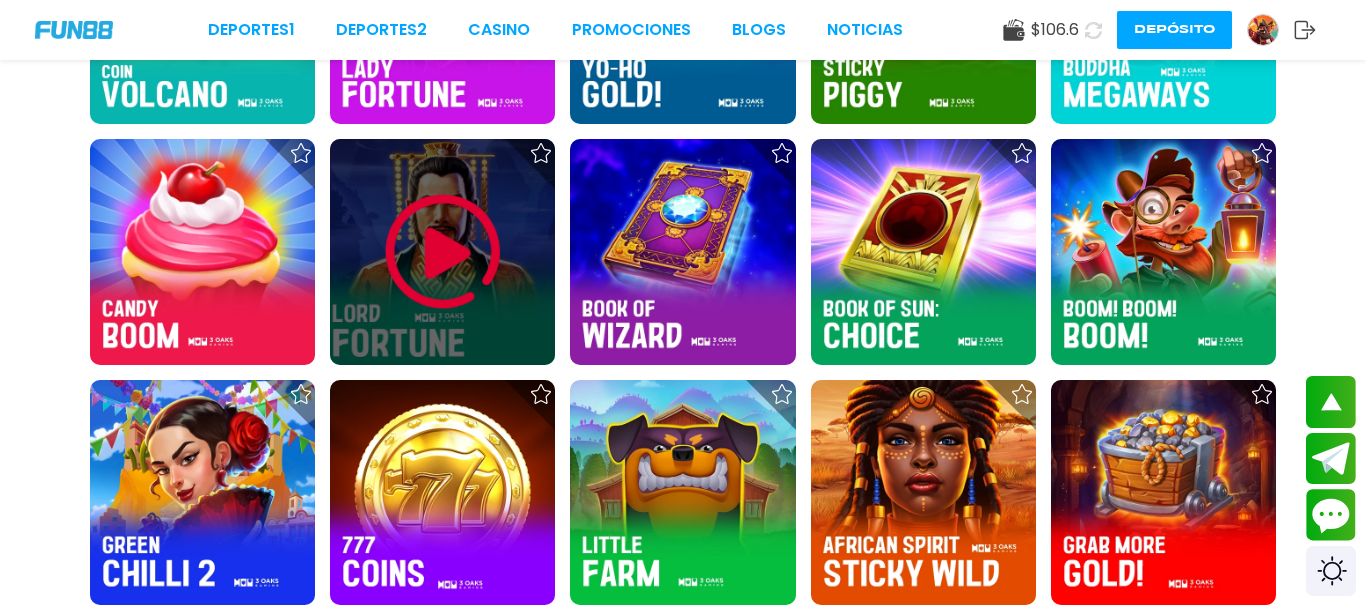 click at bounding box center [443, 252] 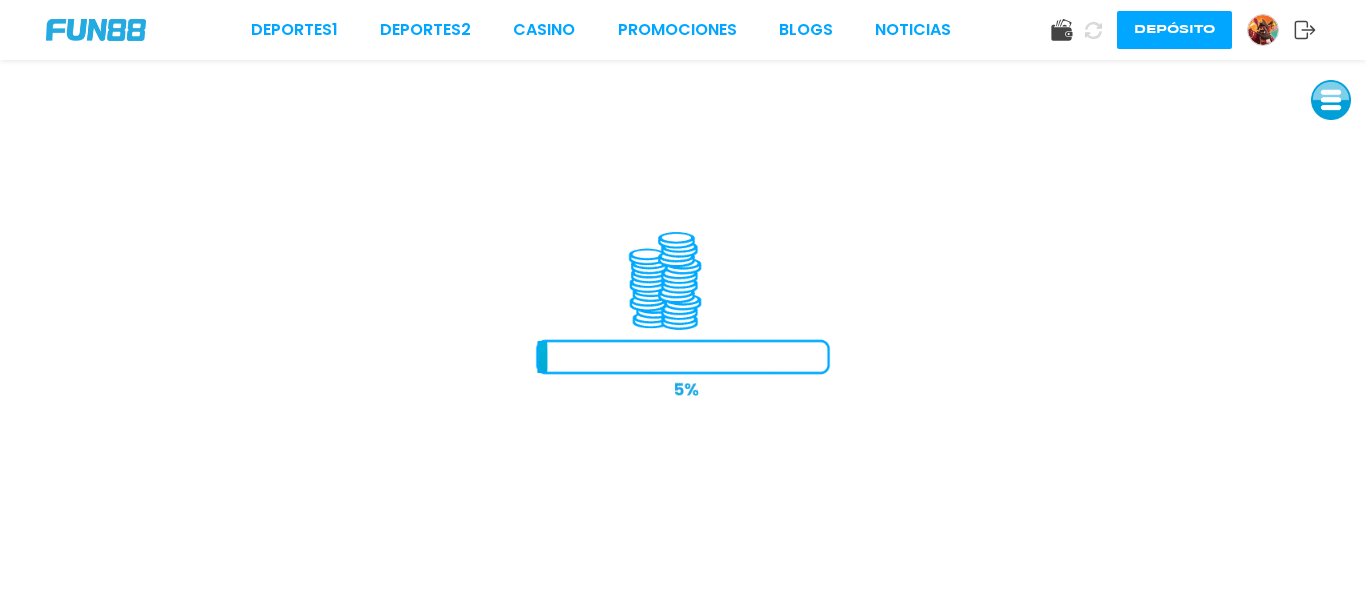 scroll, scrollTop: 0, scrollLeft: 0, axis: both 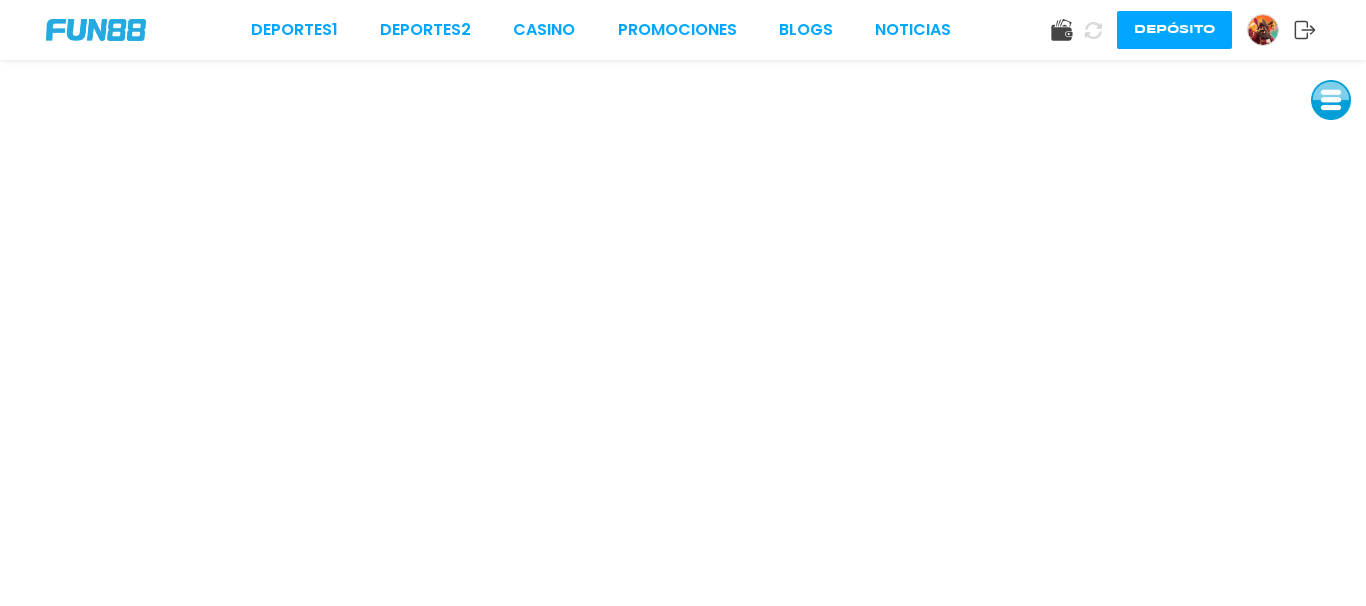 click at bounding box center [1263, 30] 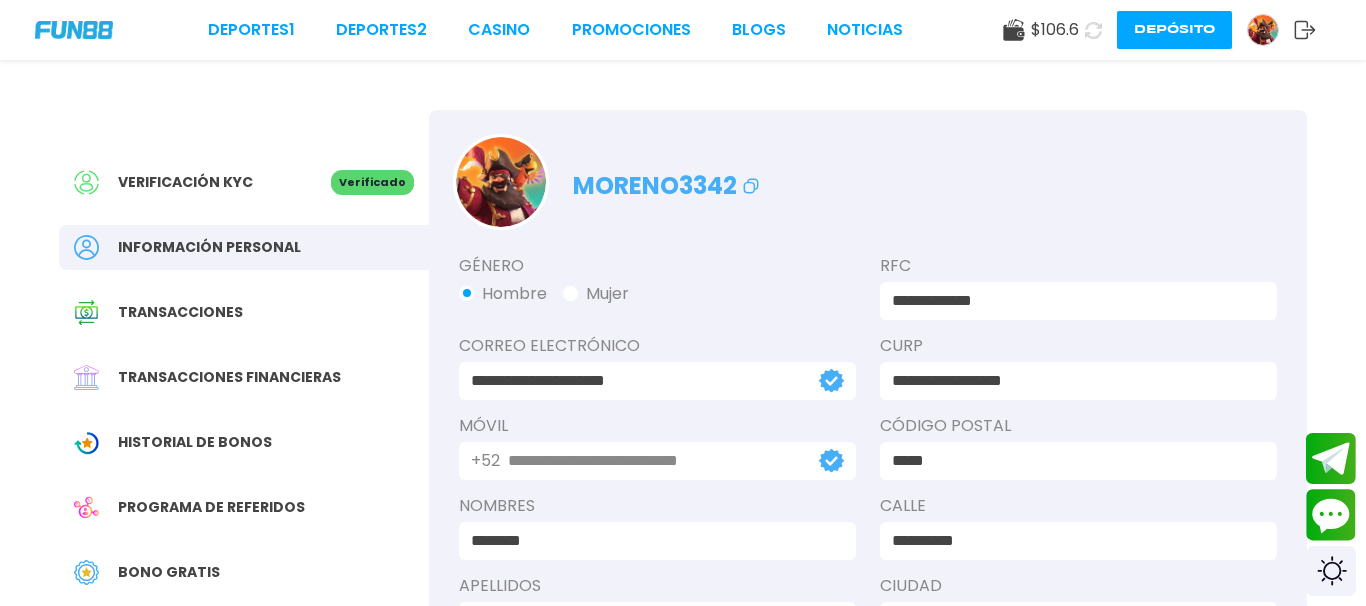click on "Bono Gratis" at bounding box center [169, 572] 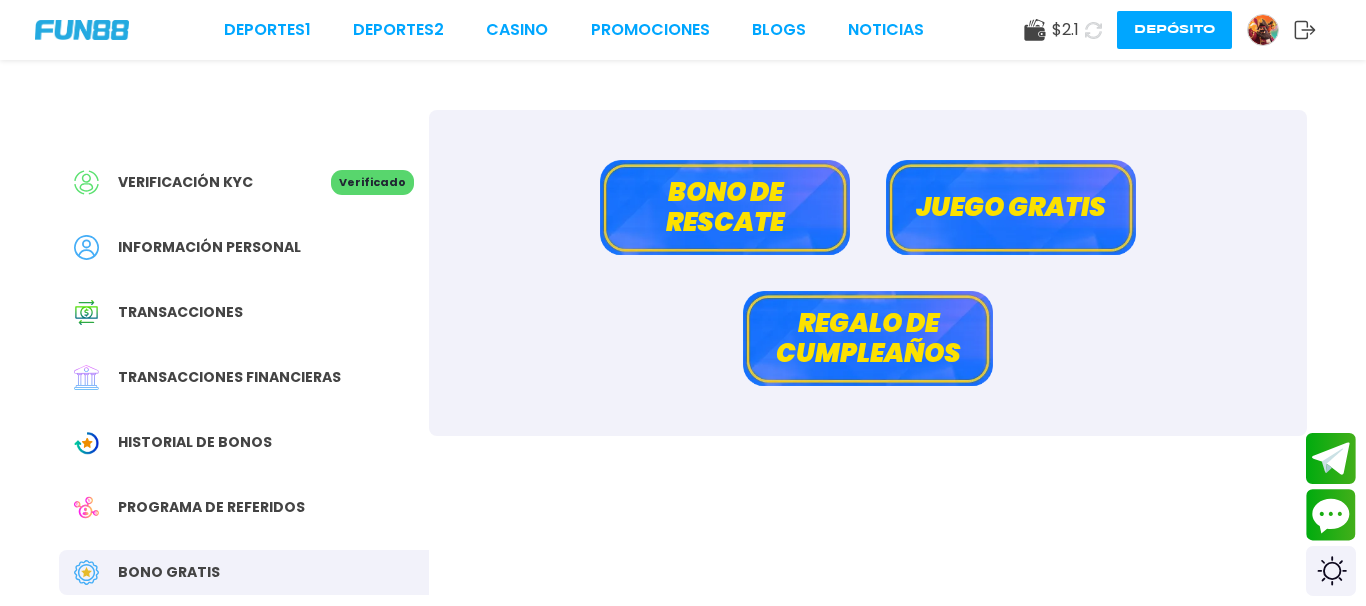 click on "Bono de rescate" at bounding box center (725, 207) 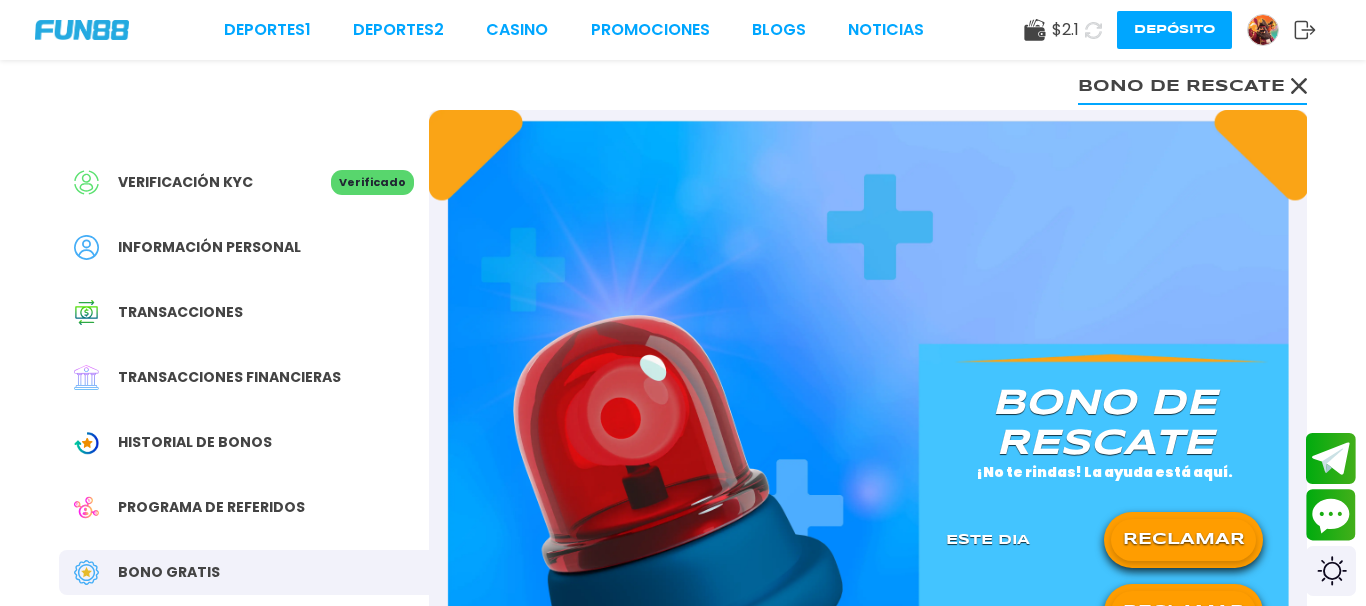 click on "RECLAMAR" at bounding box center (1183, 540) 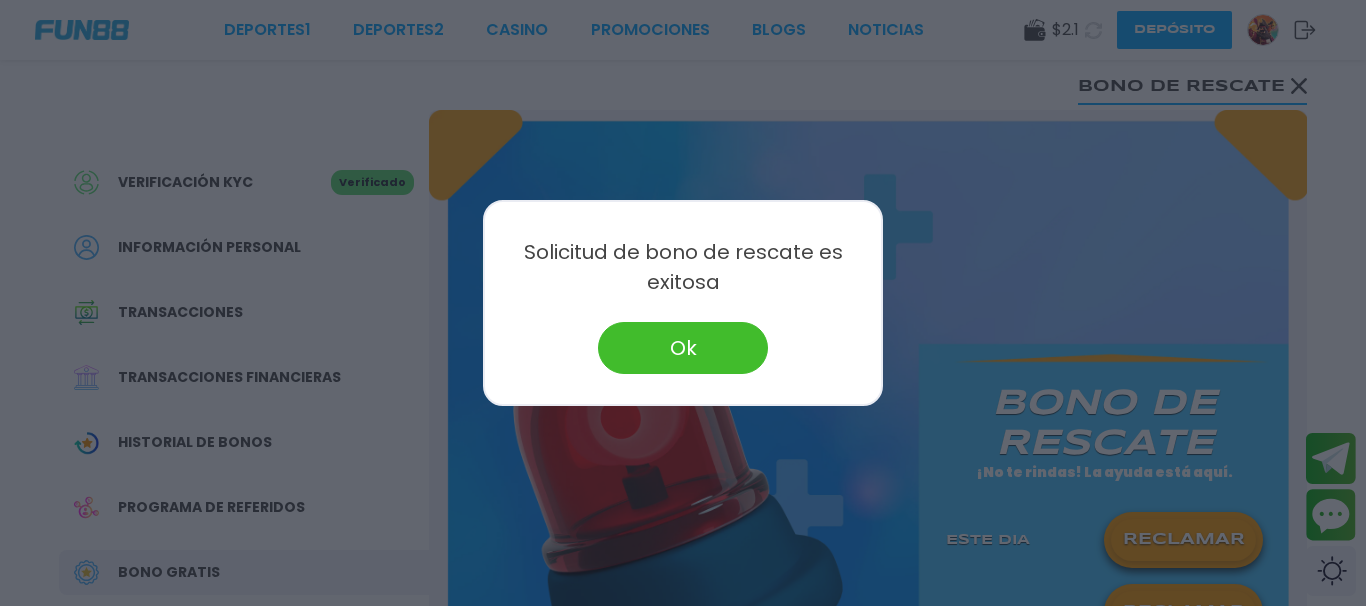 click on "Ok" at bounding box center [683, 348] 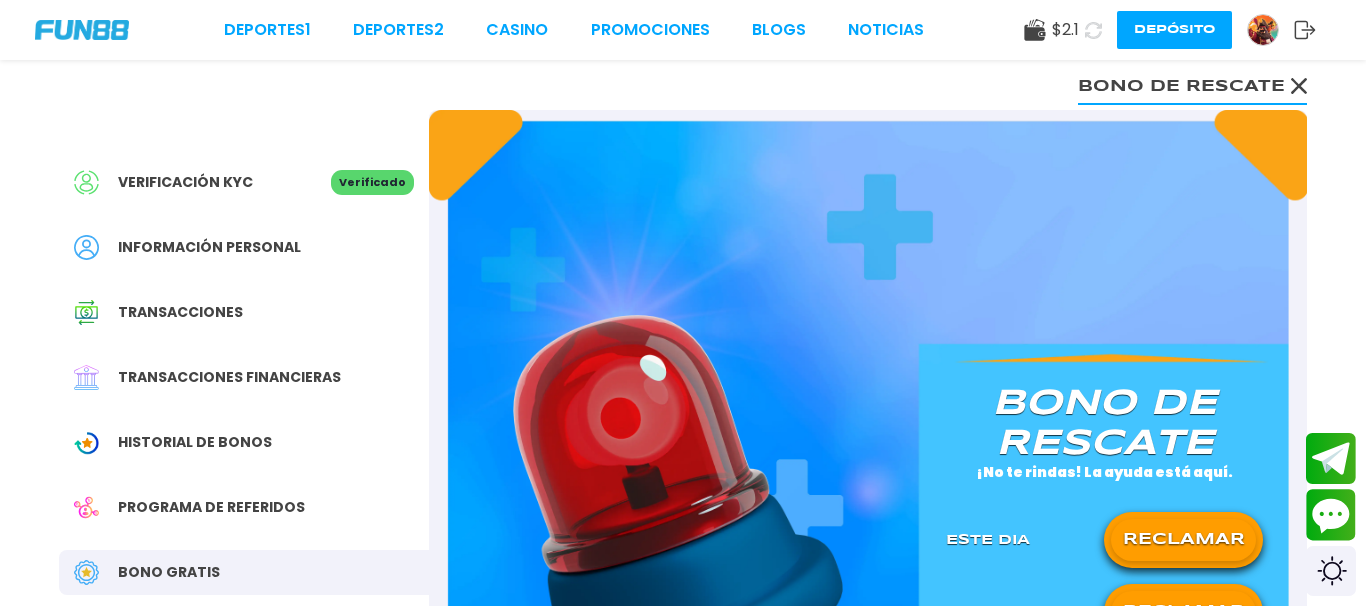 click 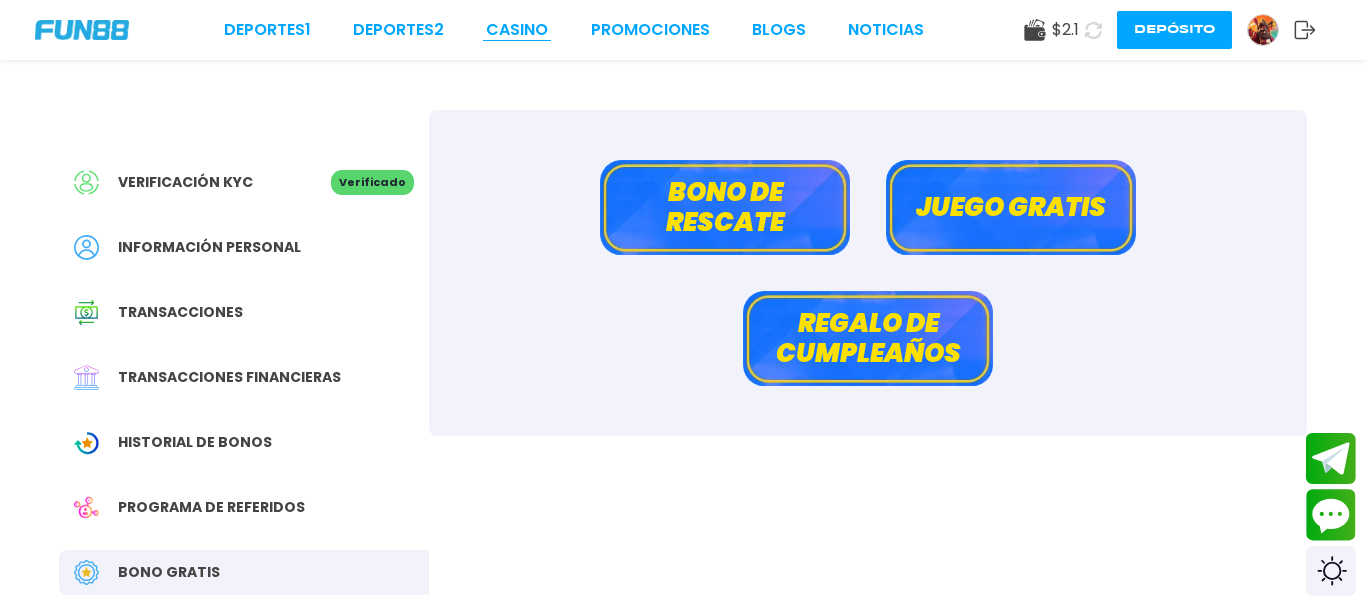 click on "CASINO" at bounding box center (517, 30) 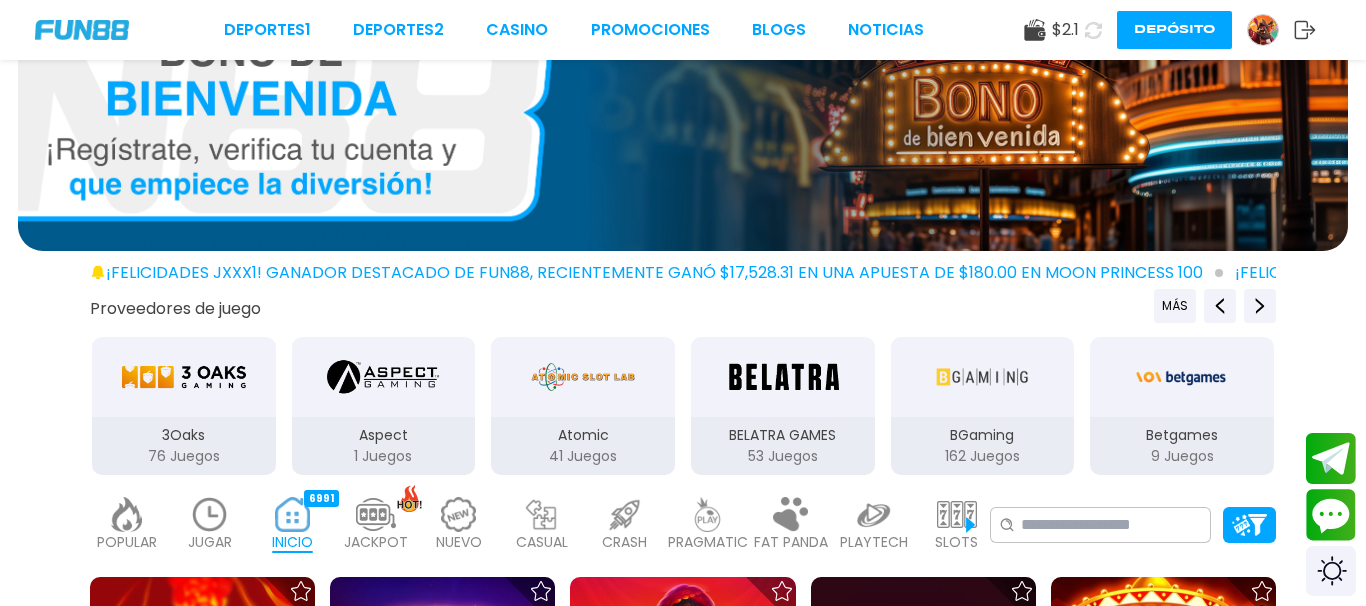 scroll, scrollTop: 204, scrollLeft: 0, axis: vertical 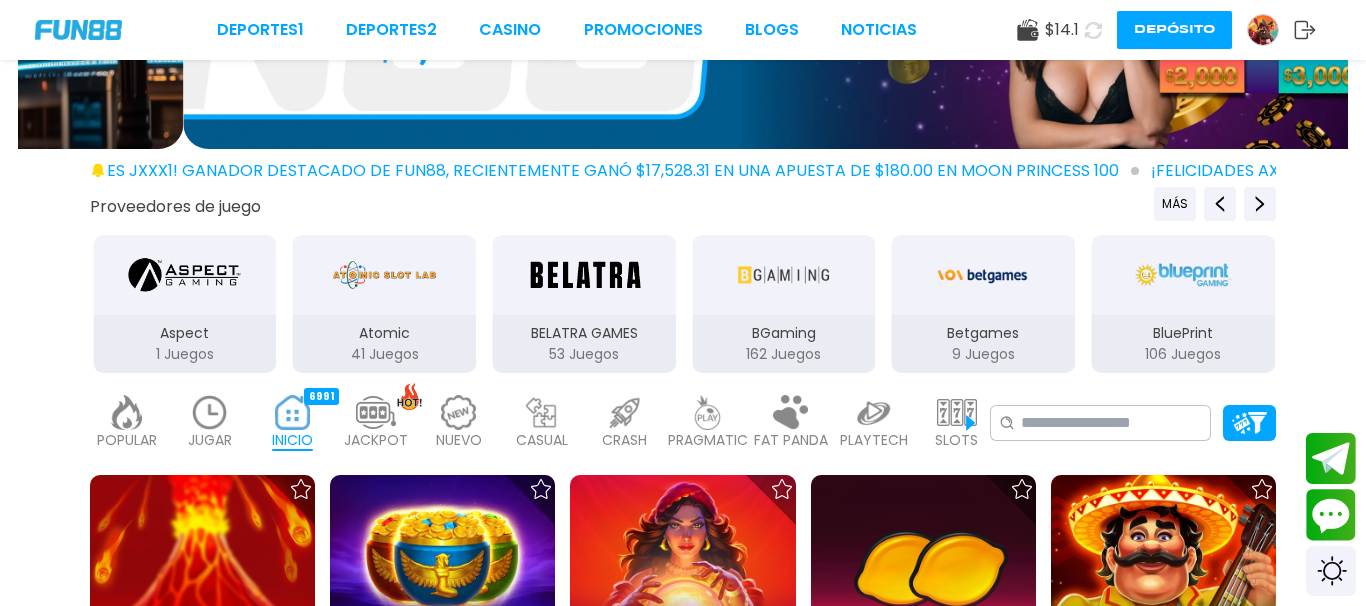 click at bounding box center (708, 412) 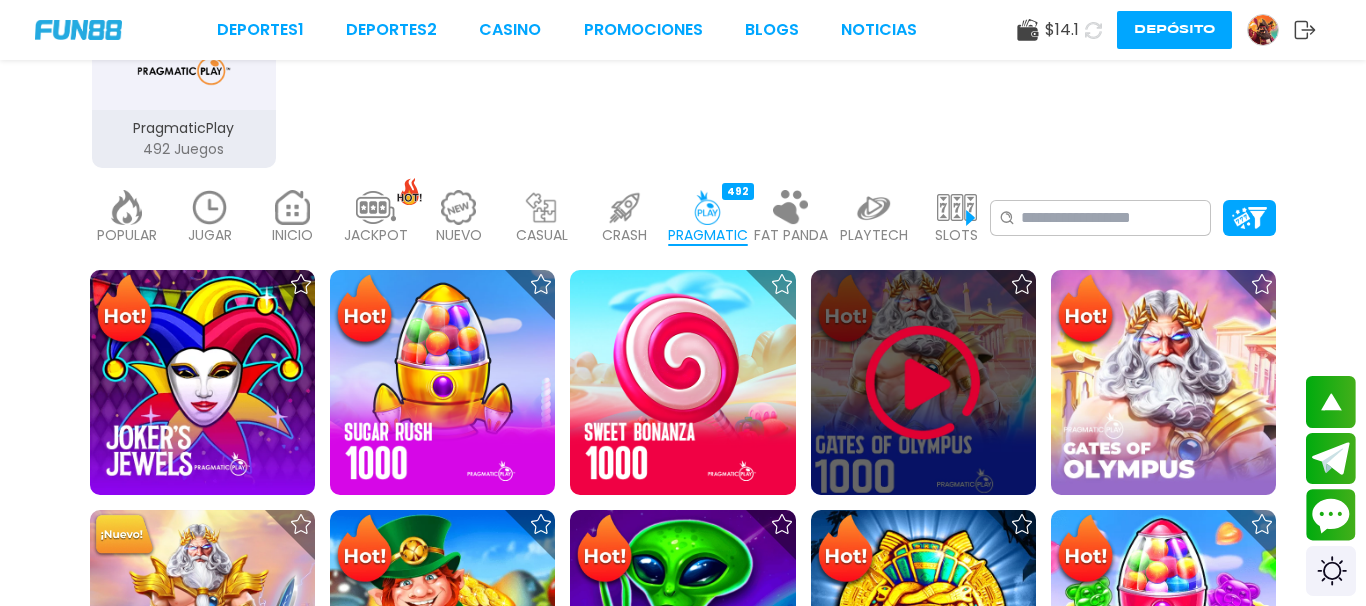 scroll, scrollTop: 510, scrollLeft: 0, axis: vertical 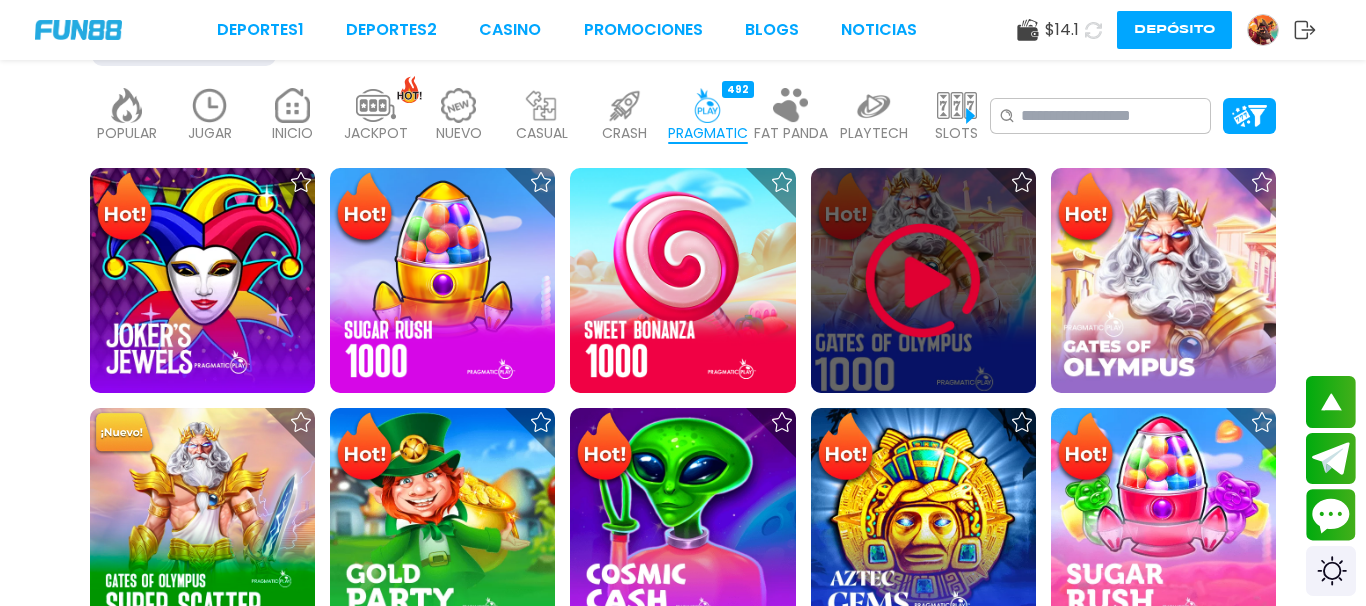 click at bounding box center [923, 281] 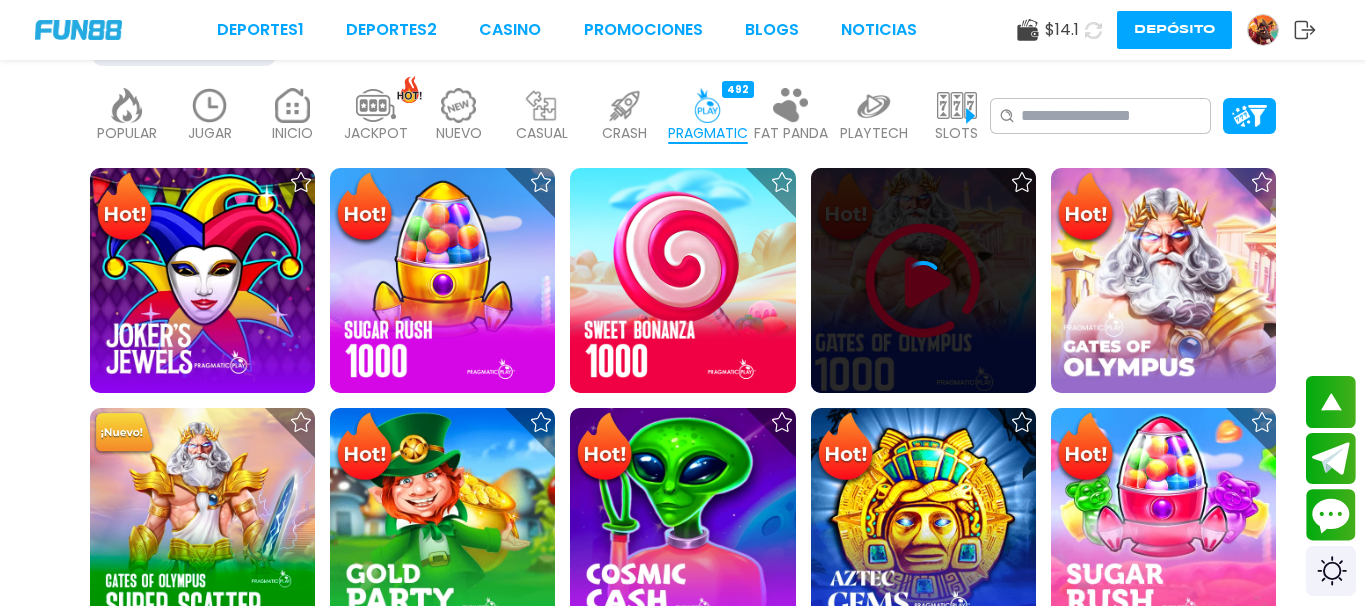 scroll, scrollTop: 0, scrollLeft: 0, axis: both 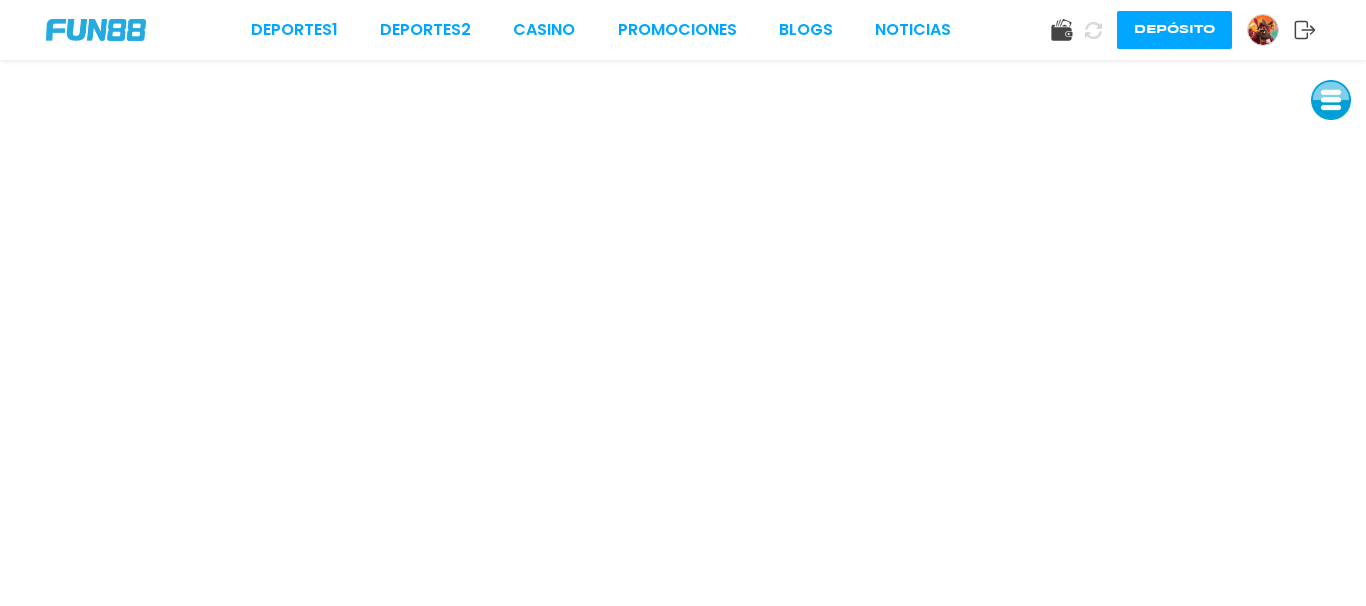 drag, startPoint x: 1327, startPoint y: 99, endPoint x: 1313, endPoint y: 117, distance: 22.803509 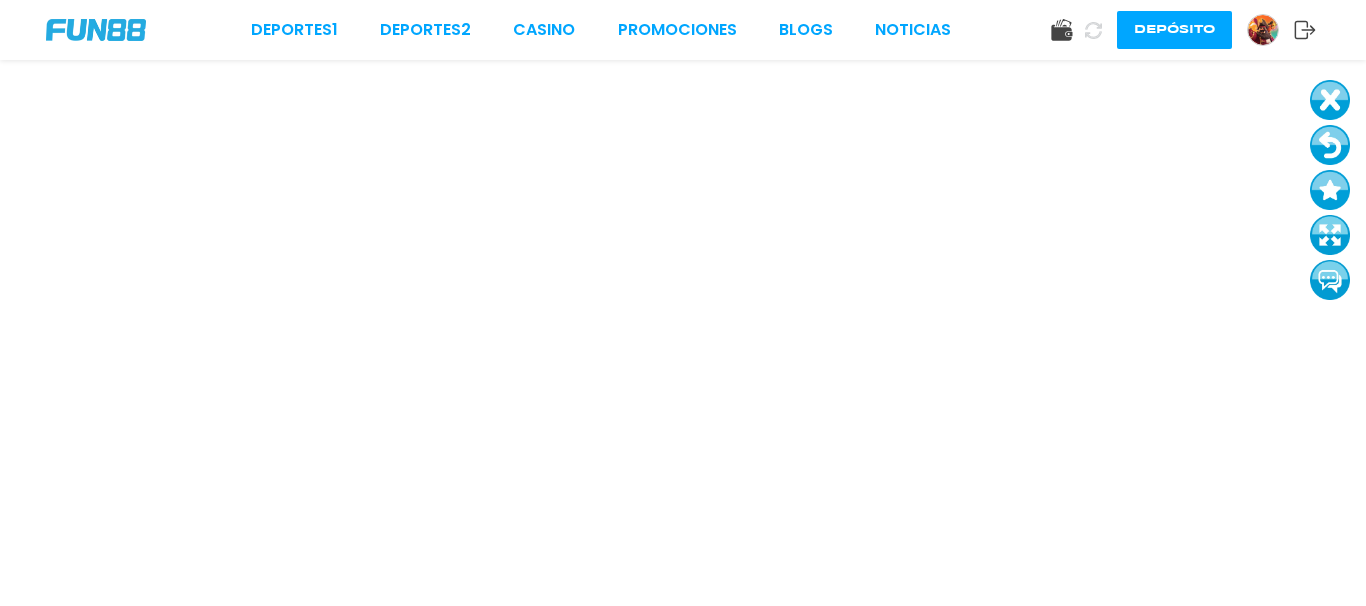 click at bounding box center [1330, 145] 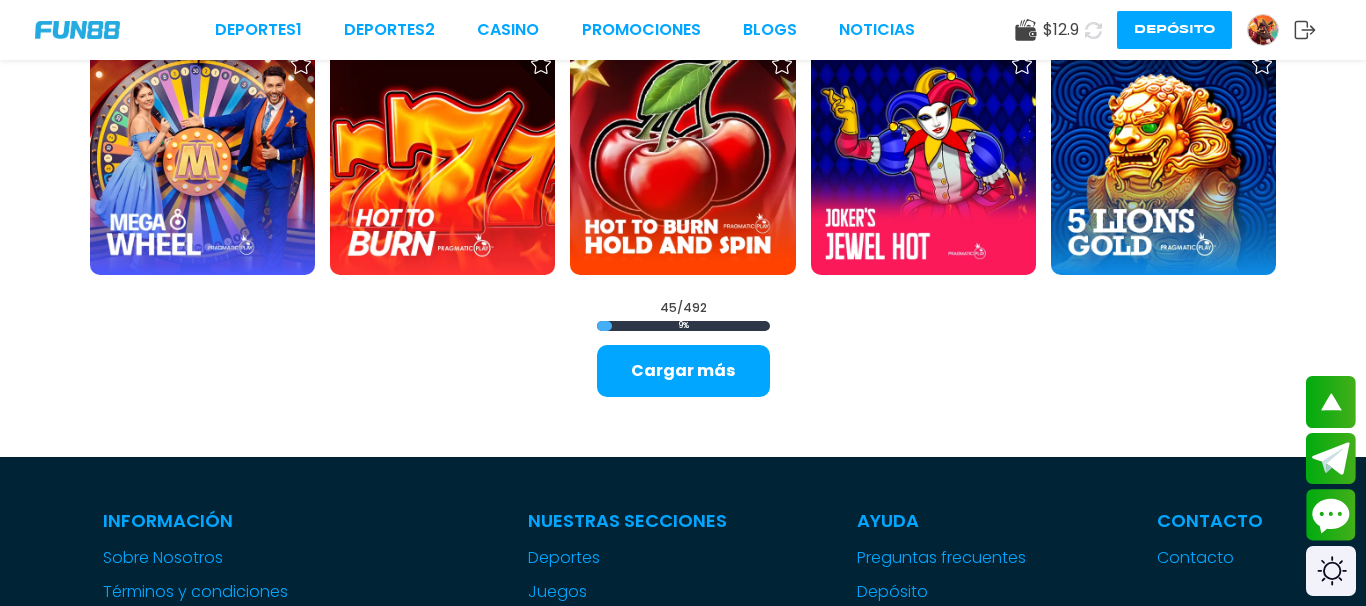 scroll, scrollTop: 2652, scrollLeft: 0, axis: vertical 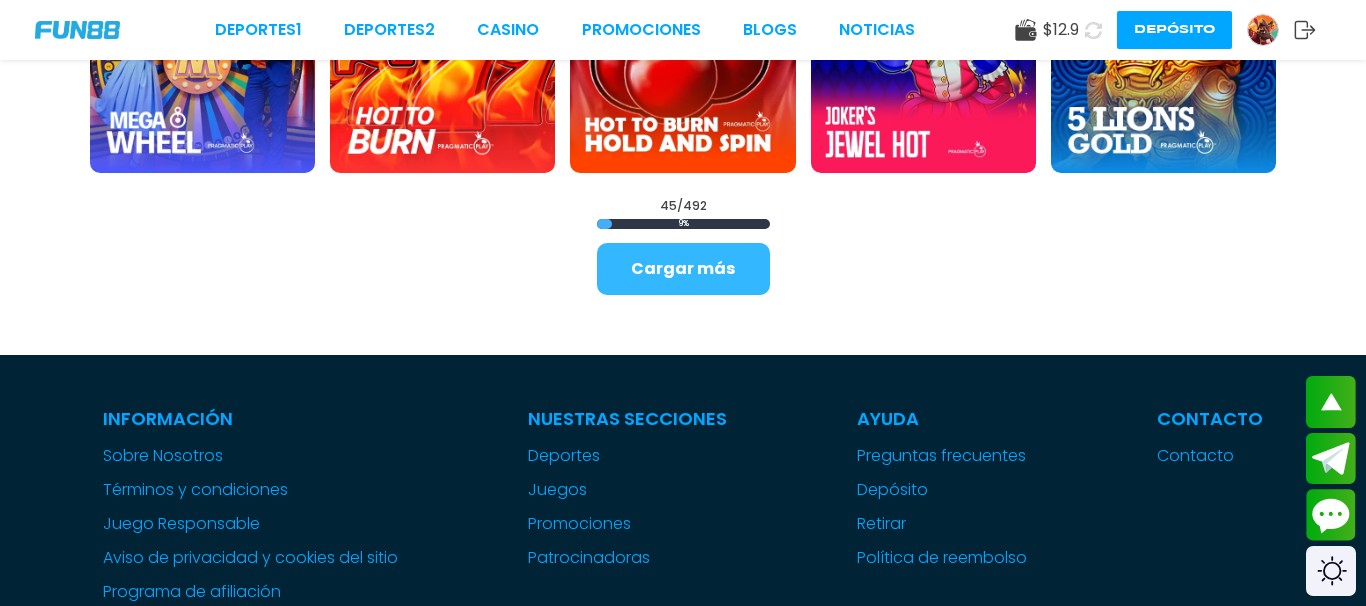 click on "Cargar más" at bounding box center (683, 269) 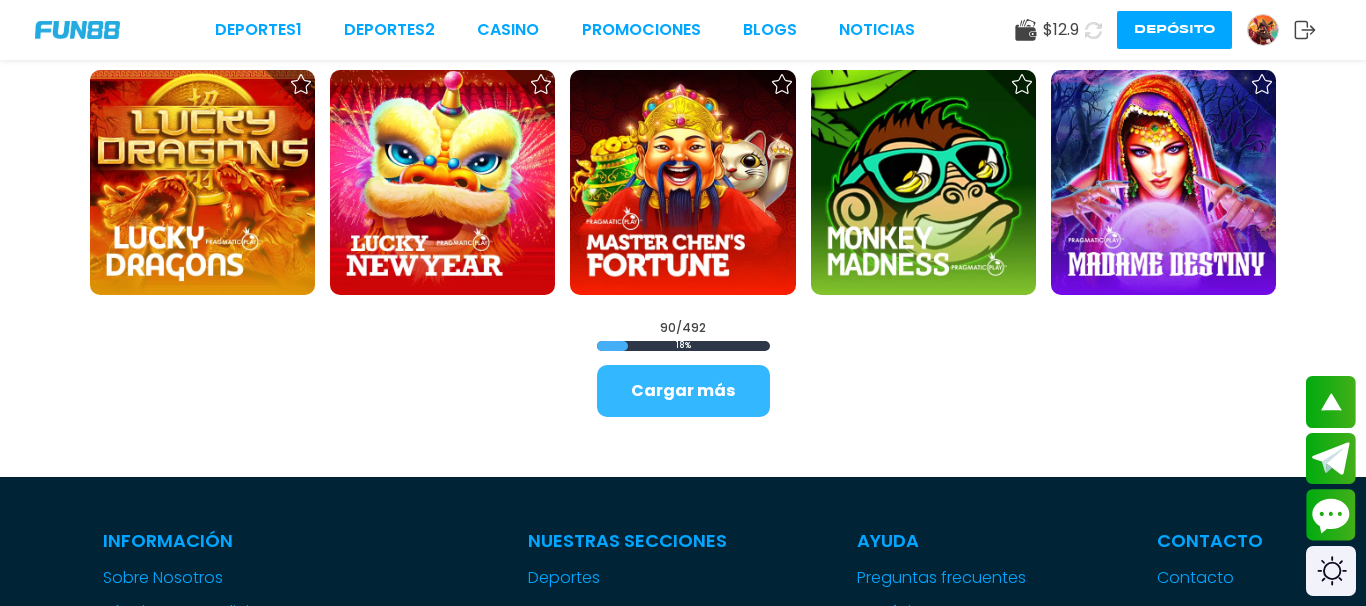 click on "Cargar más" at bounding box center [683, 391] 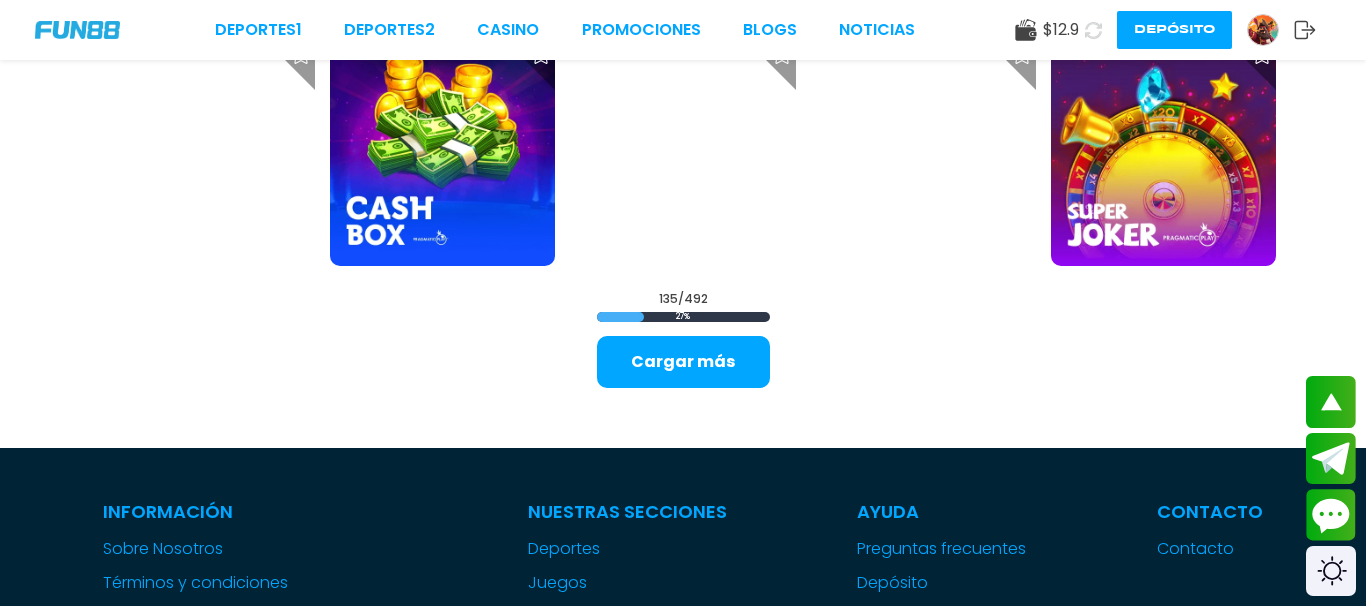 scroll, scrollTop: 6679, scrollLeft: 0, axis: vertical 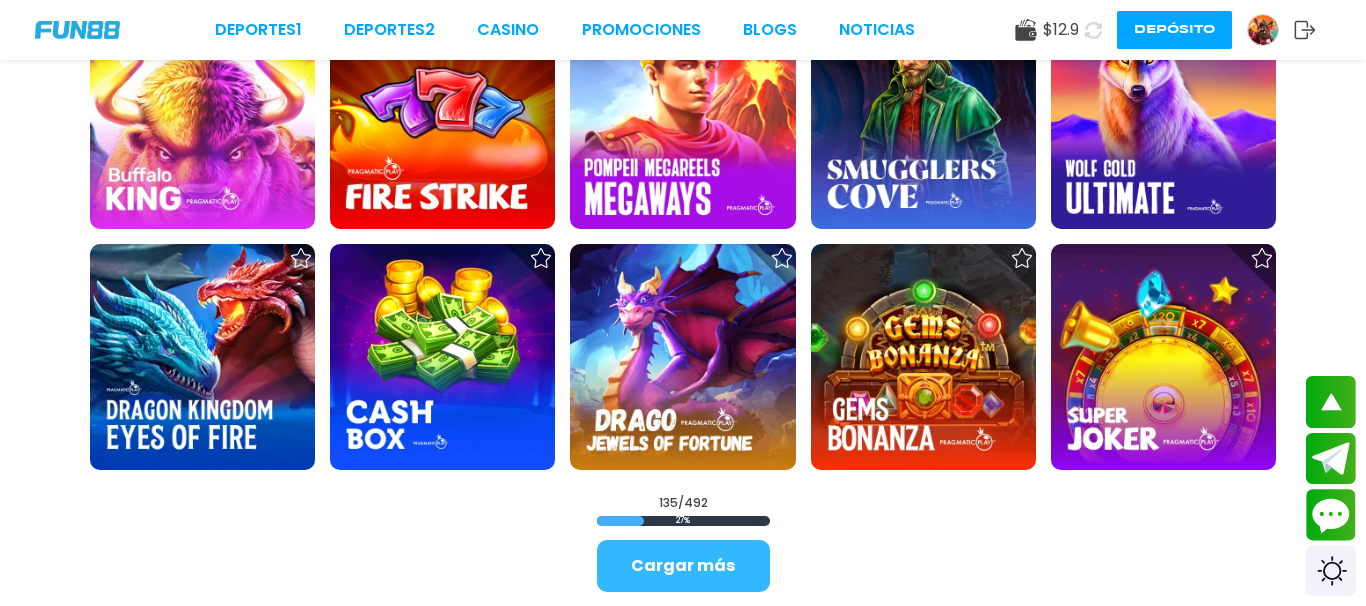 click on "Cargar más" at bounding box center (683, 566) 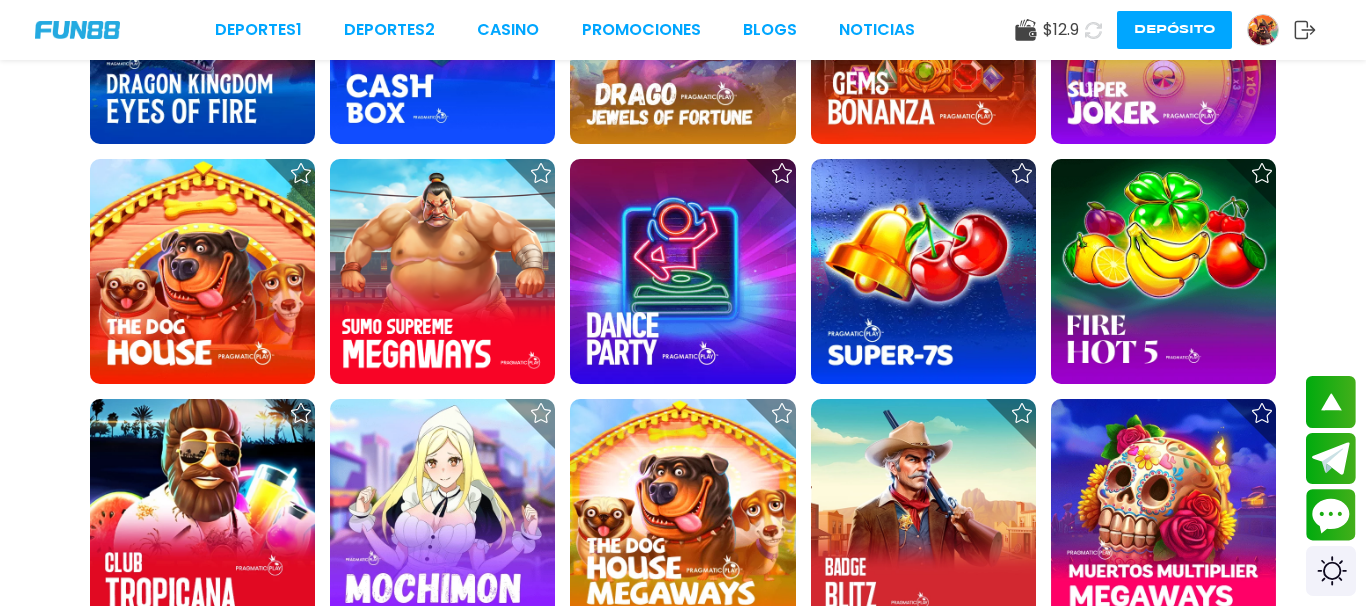 scroll, scrollTop: 6903, scrollLeft: 0, axis: vertical 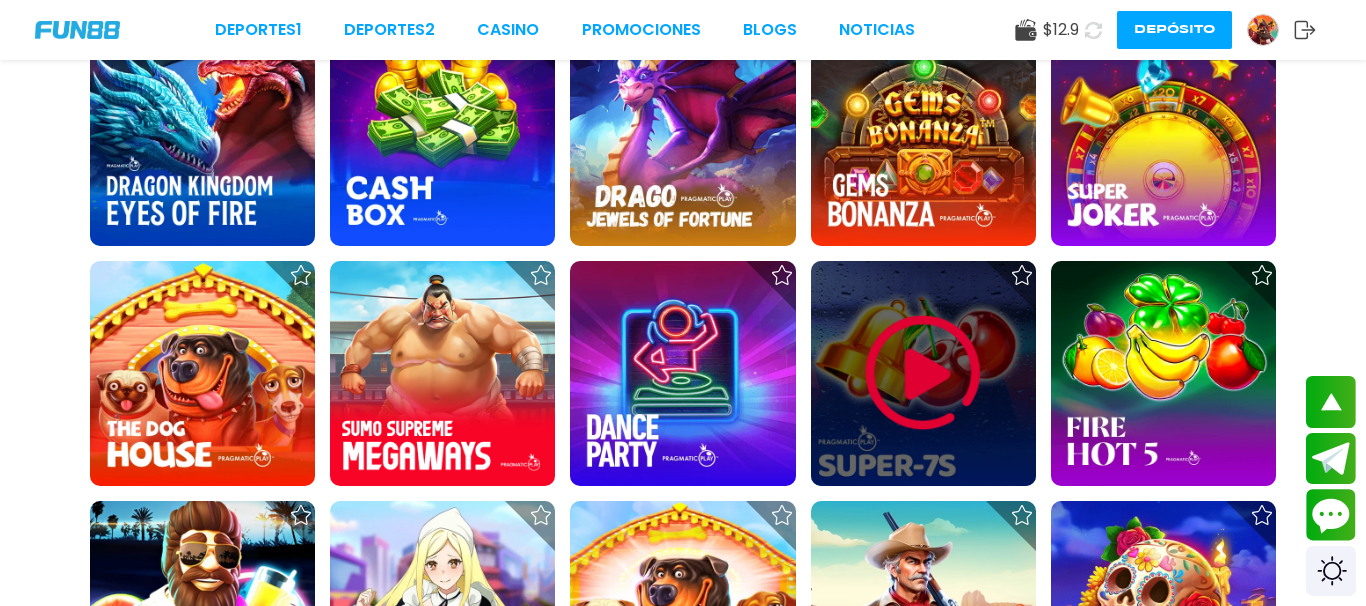 click at bounding box center [923, 373] 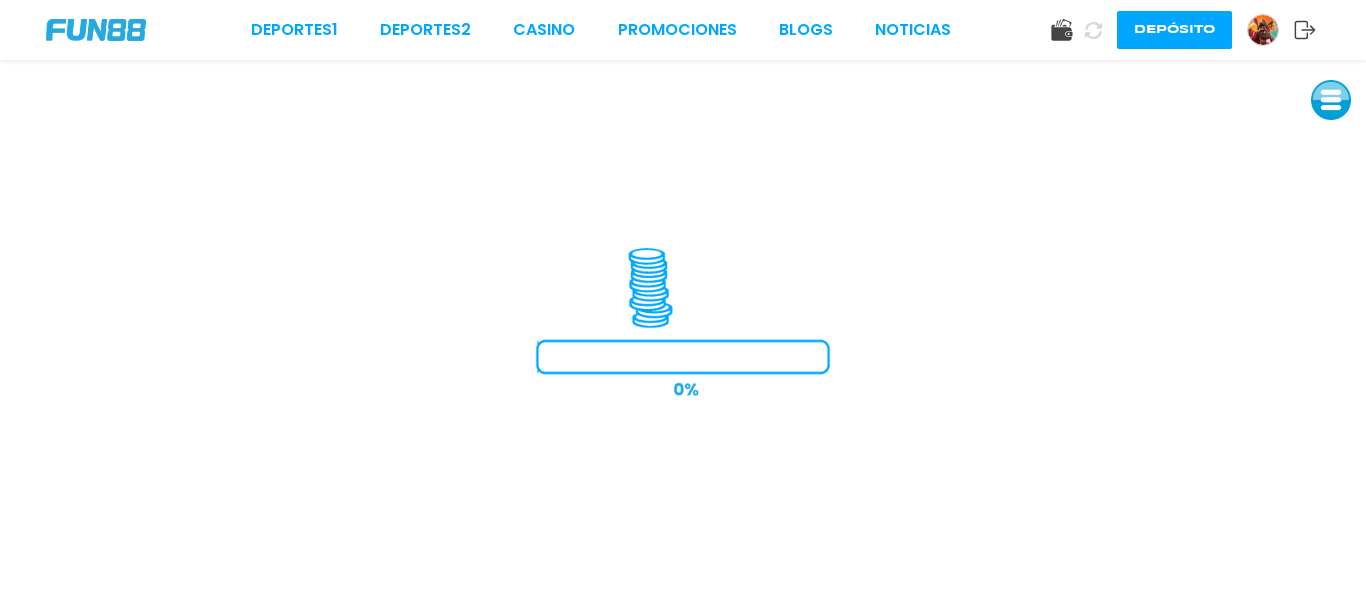 scroll, scrollTop: 0, scrollLeft: 0, axis: both 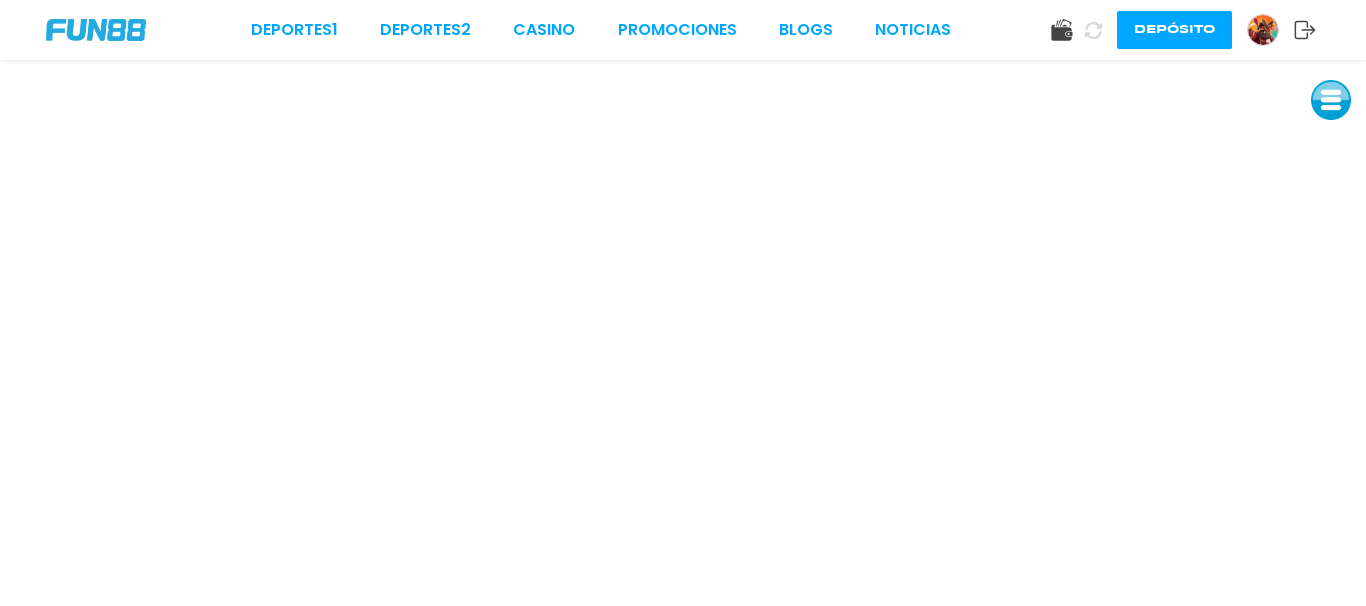 click at bounding box center [1263, 30] 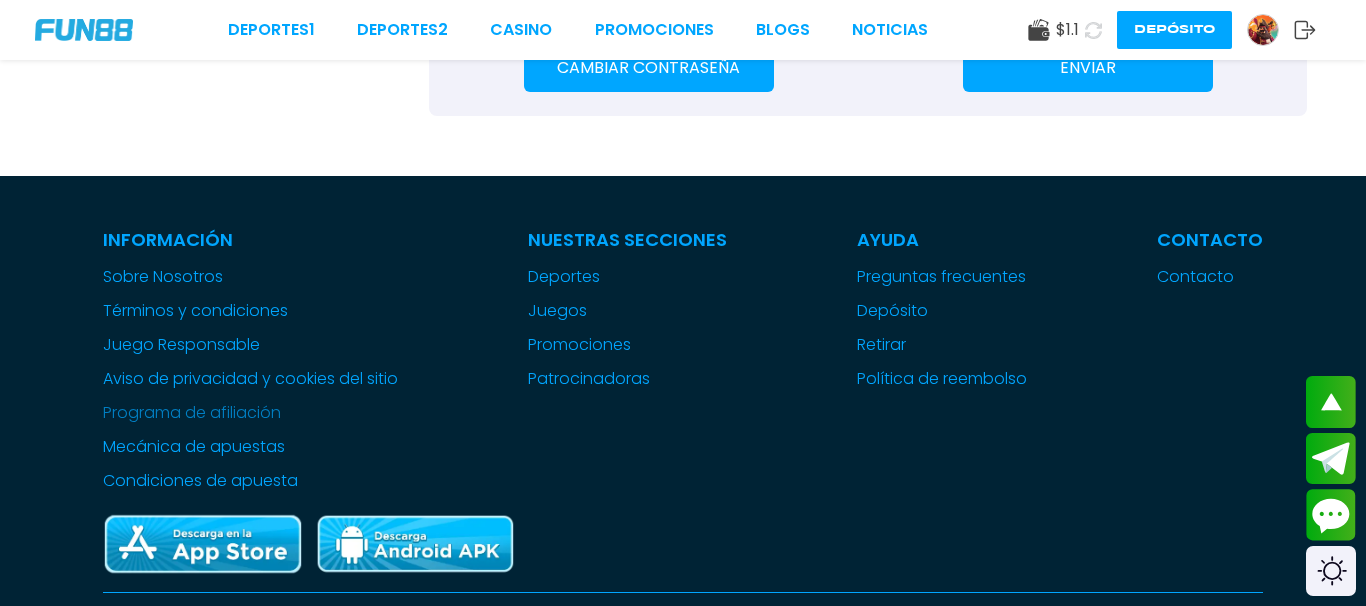 scroll, scrollTop: 816, scrollLeft: 0, axis: vertical 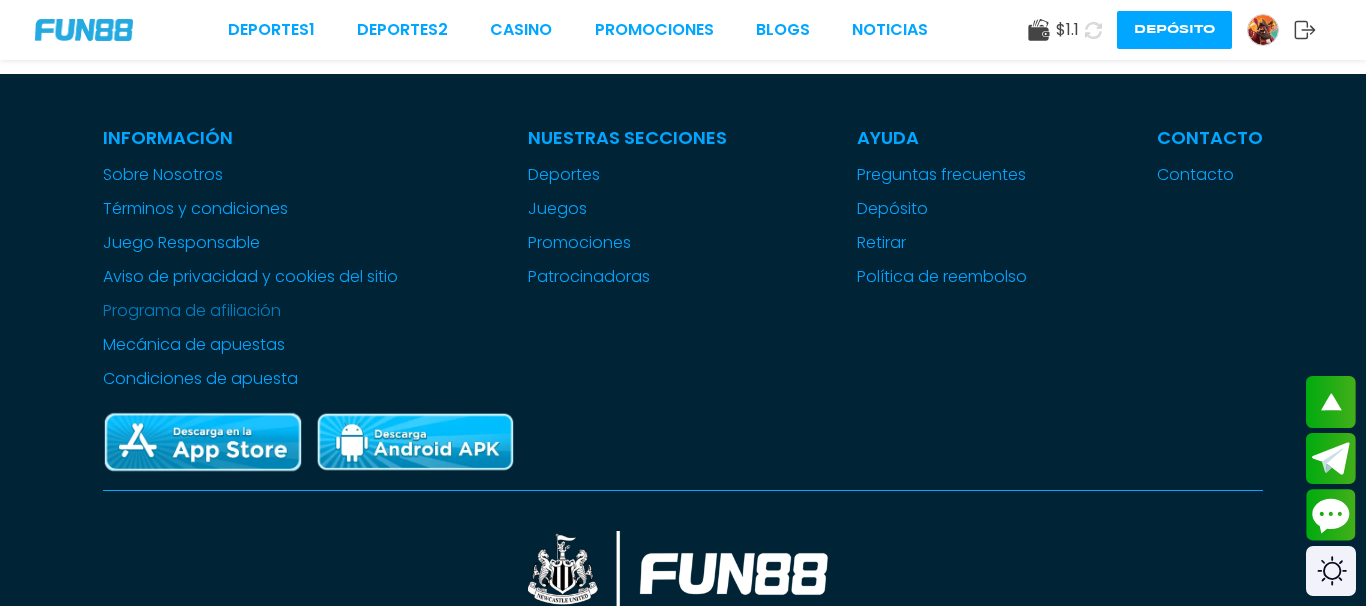 click on "Programa de afiliación" at bounding box center (250, 311) 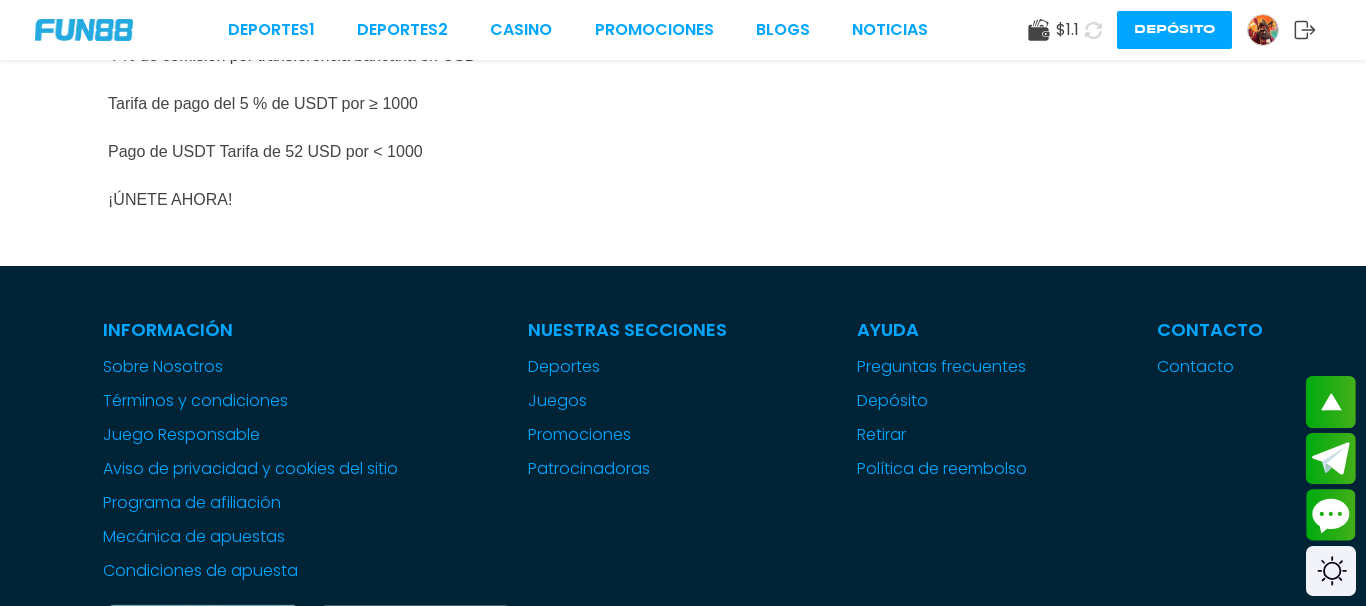 scroll, scrollTop: 3162, scrollLeft: 0, axis: vertical 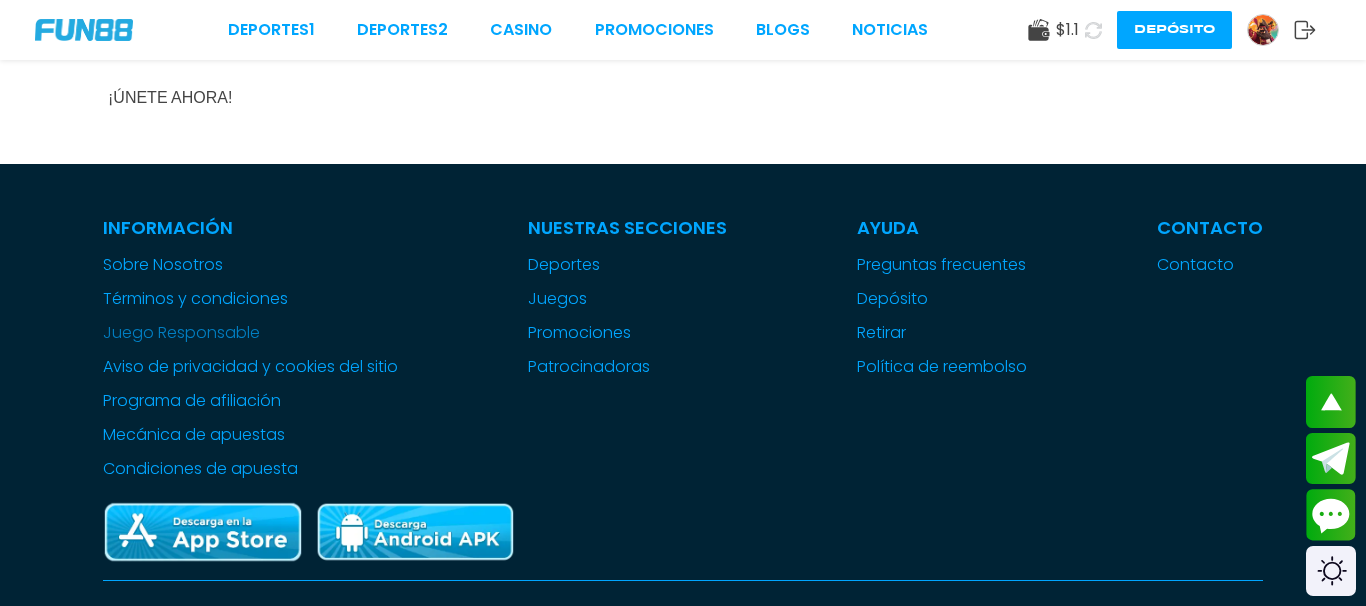 click on "Juego Responsable" at bounding box center (250, 333) 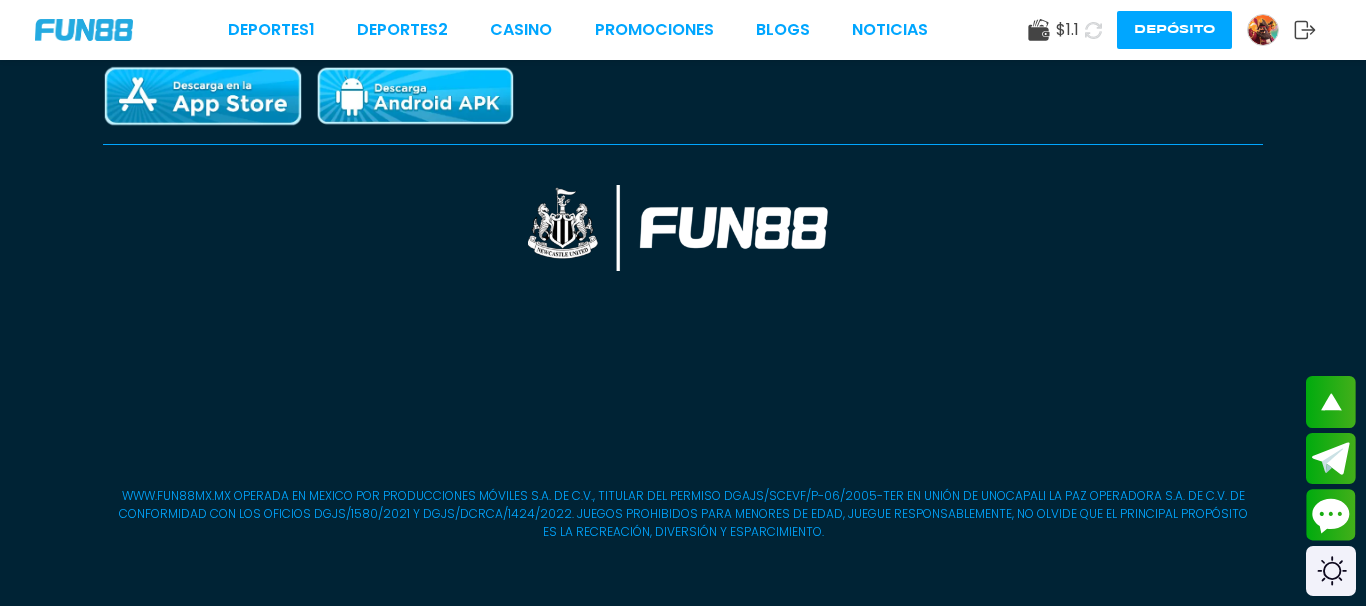 scroll, scrollTop: 7038, scrollLeft: 0, axis: vertical 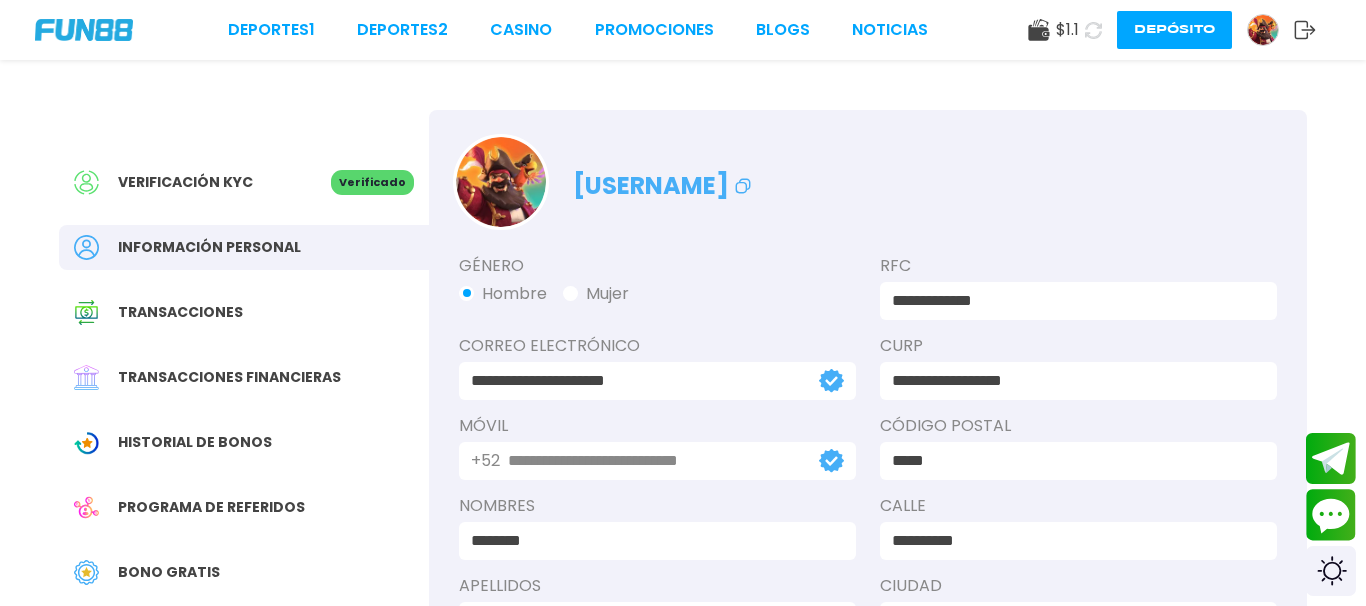 click 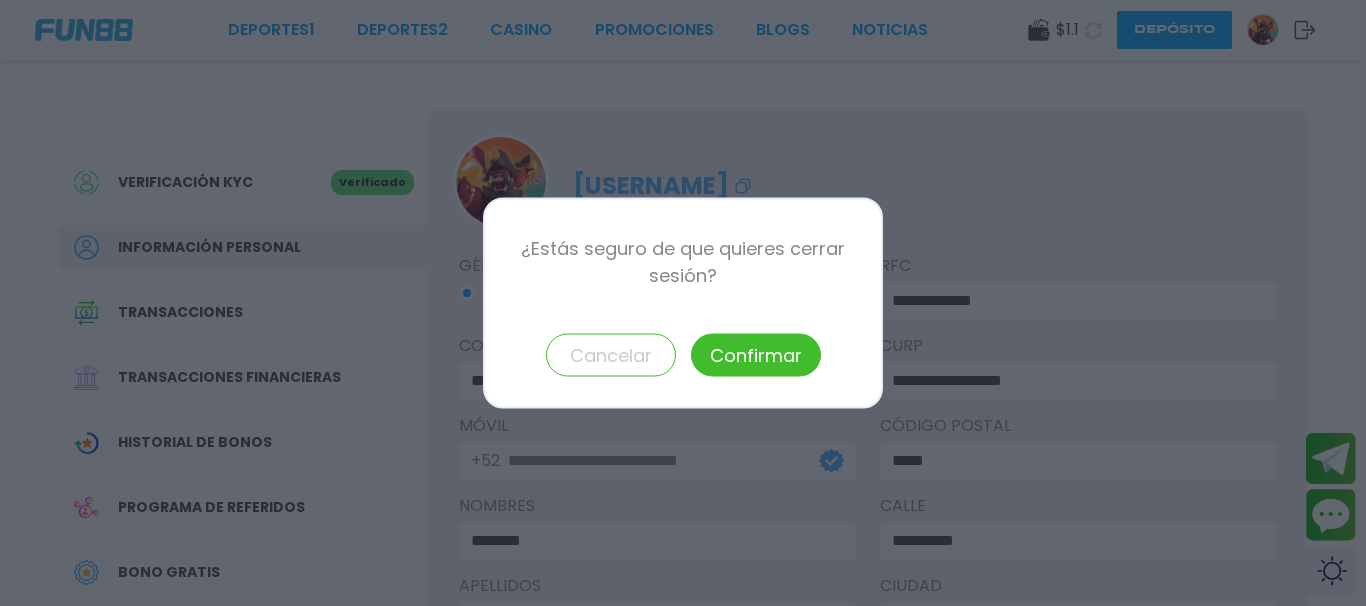 click on "Cancelar" at bounding box center (611, 355) 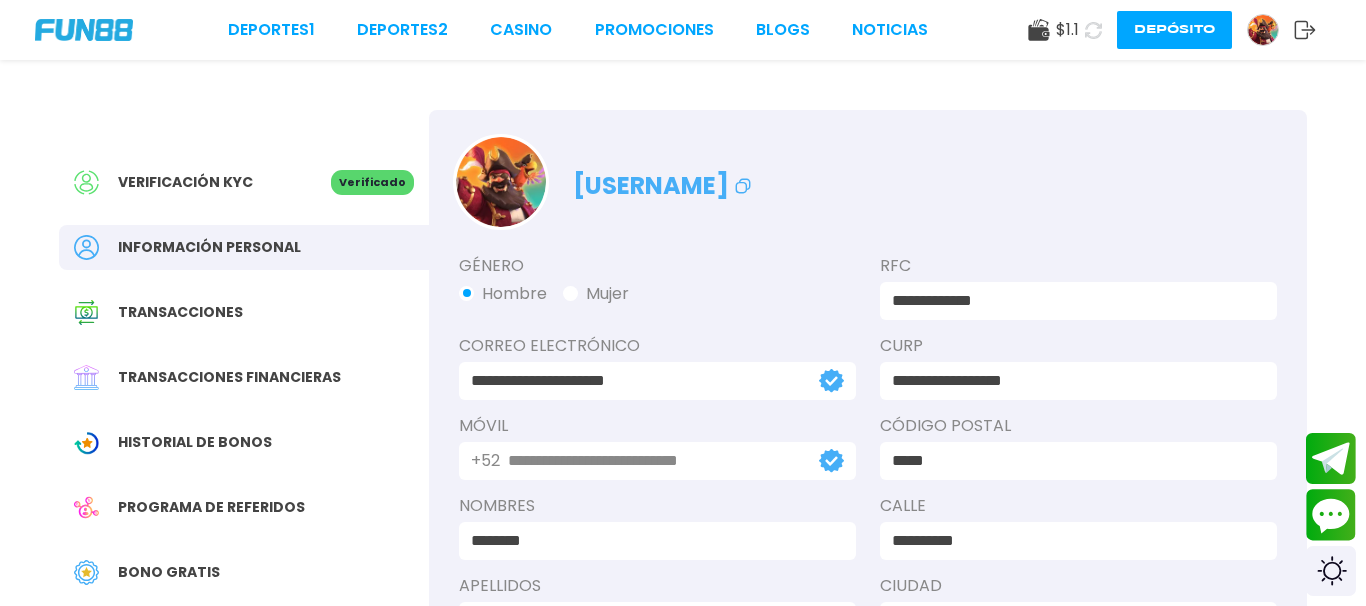 click on "Verificación KYC" at bounding box center (185, 182) 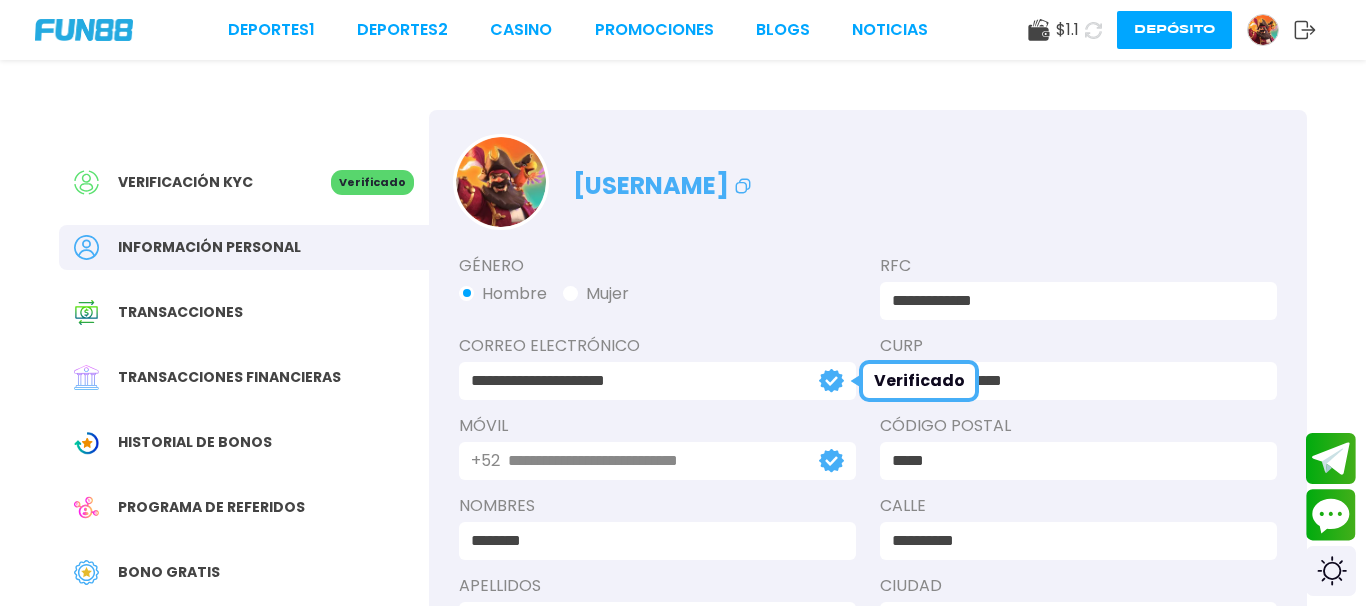 scroll, scrollTop: 102, scrollLeft: 0, axis: vertical 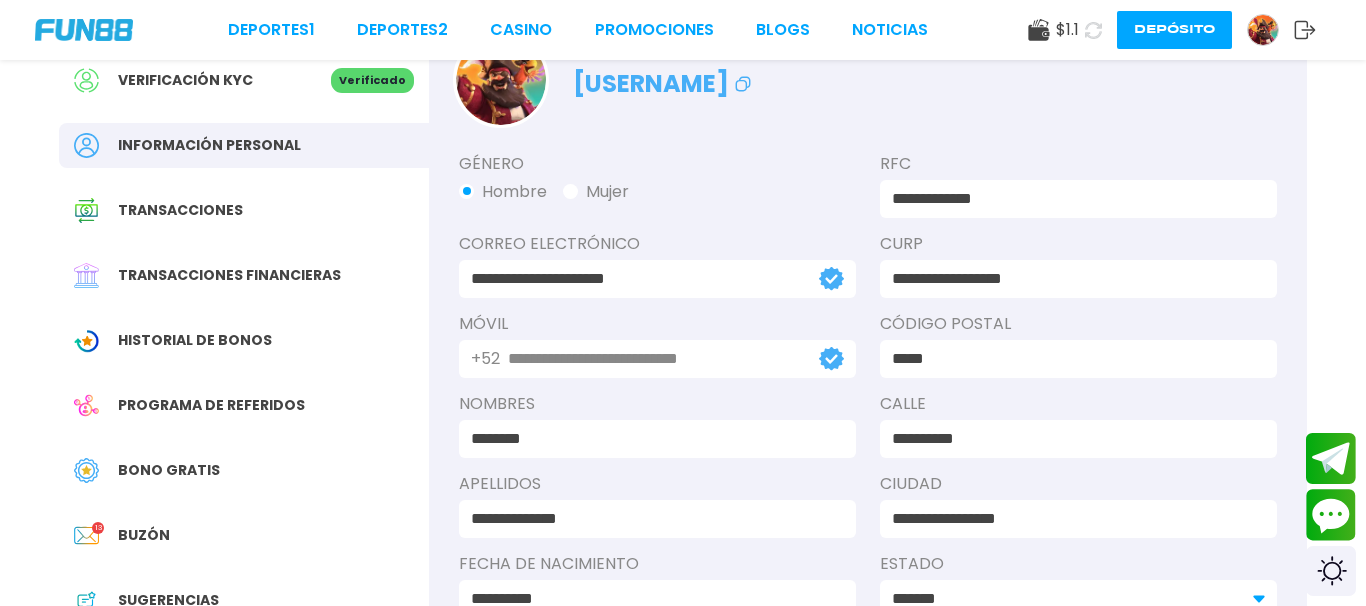 drag, startPoint x: 1124, startPoint y: 279, endPoint x: 832, endPoint y: 298, distance: 292.6175 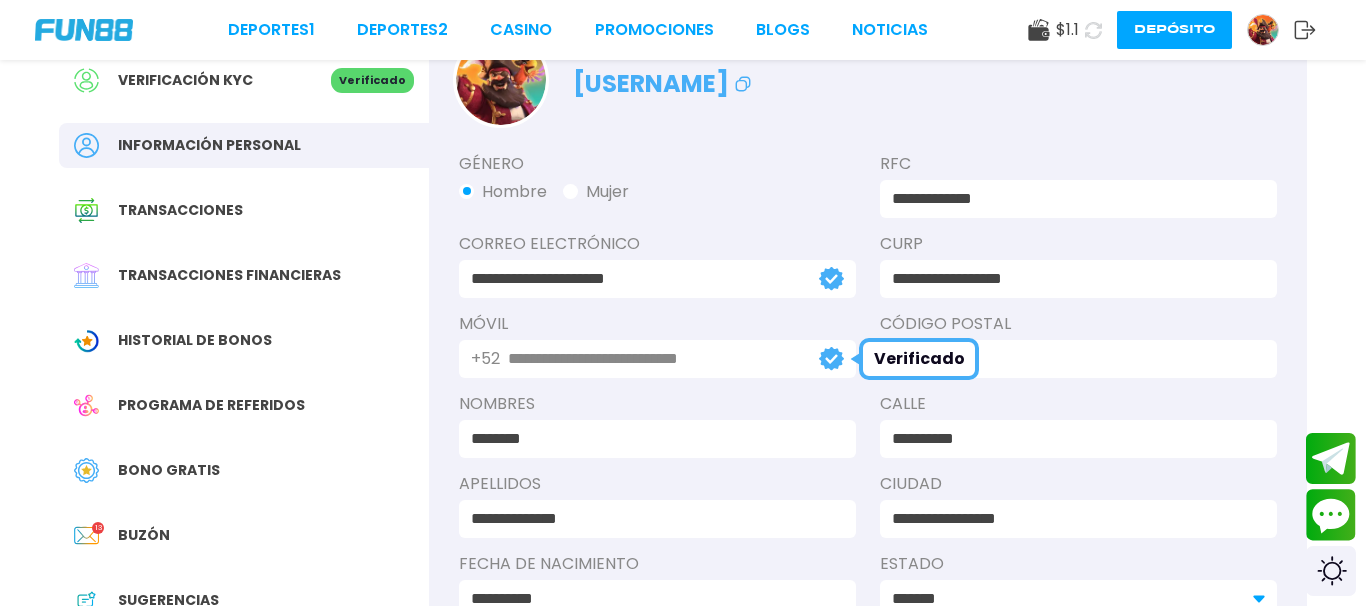 click 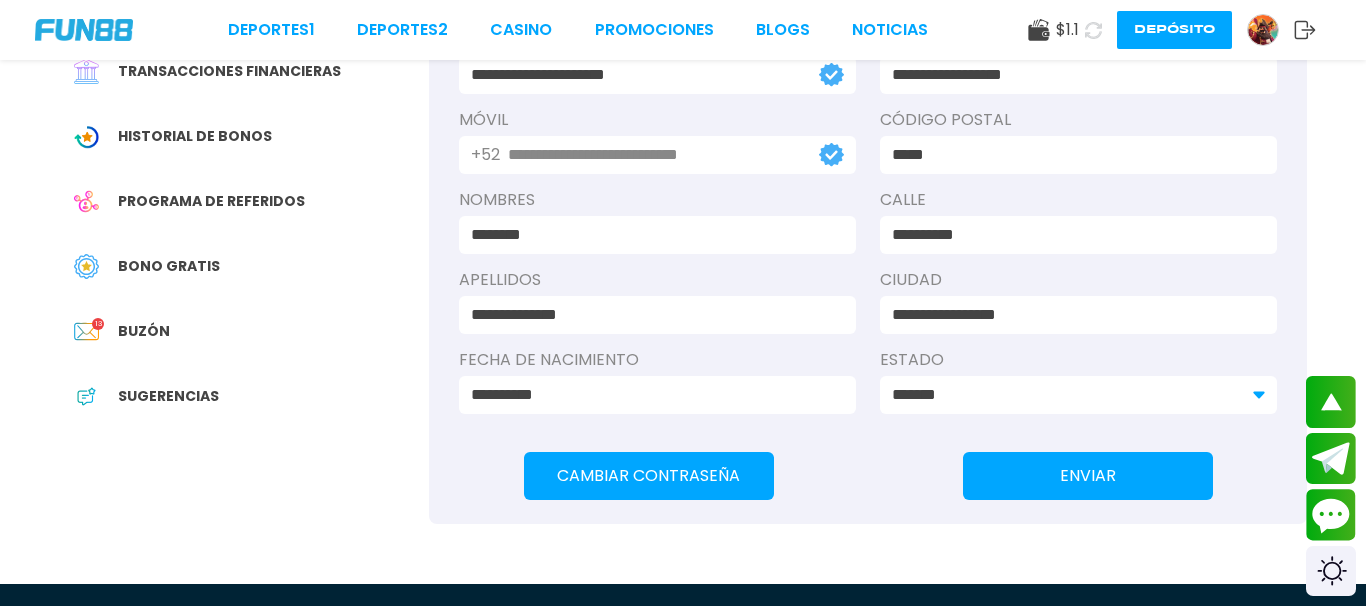 scroll, scrollTop: 0, scrollLeft: 0, axis: both 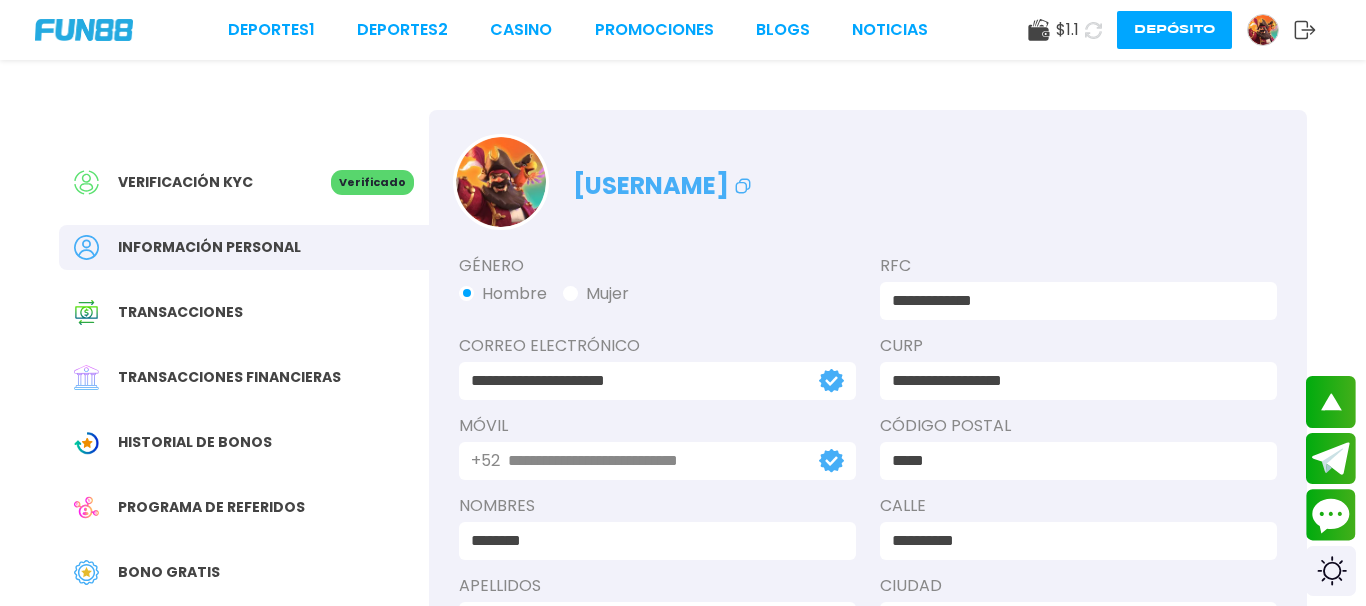click at bounding box center [1263, 30] 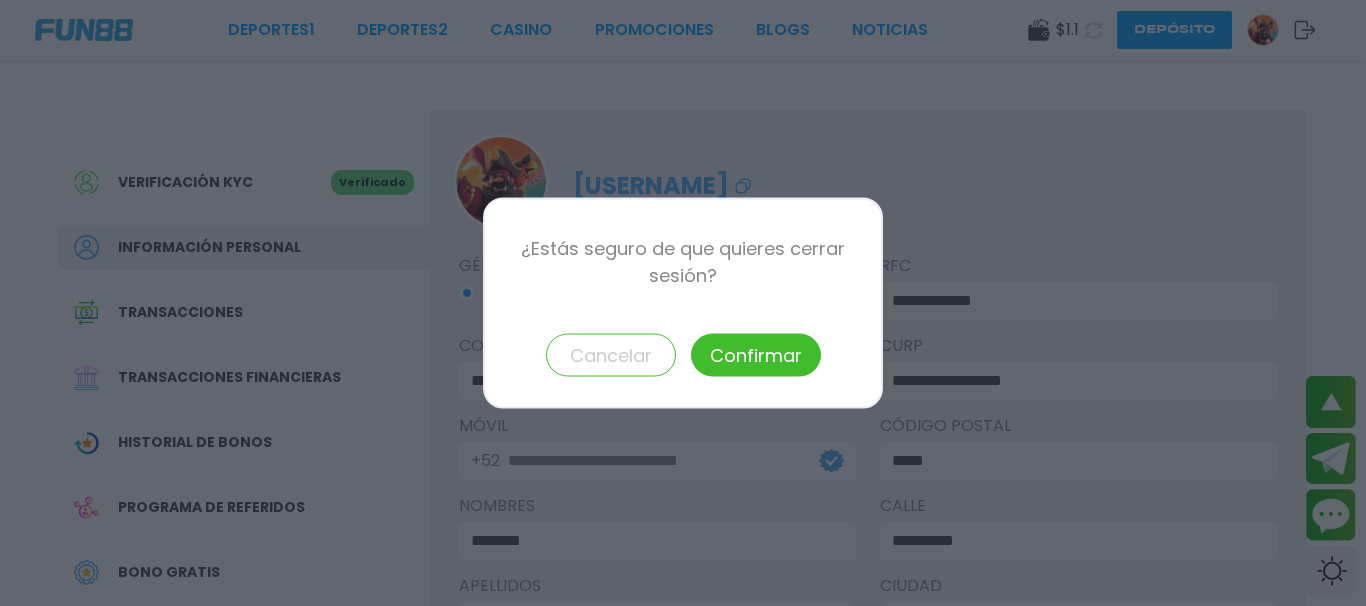 click on "Confirmar" at bounding box center [756, 355] 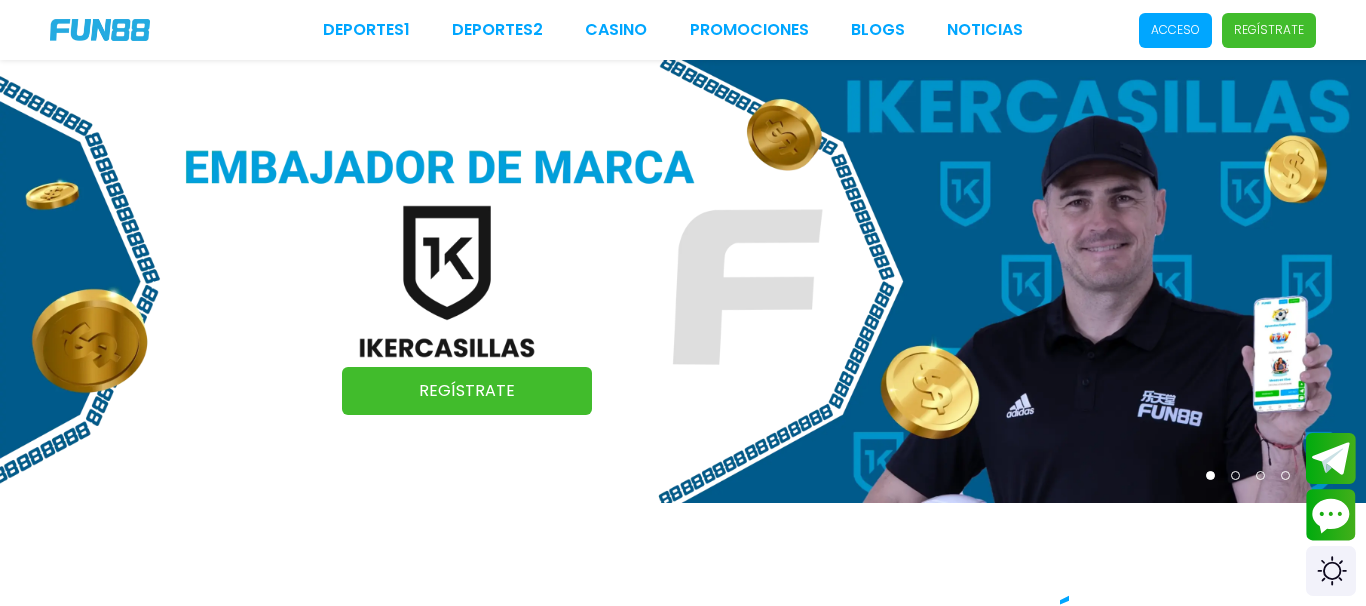 scroll, scrollTop: 0, scrollLeft: 0, axis: both 